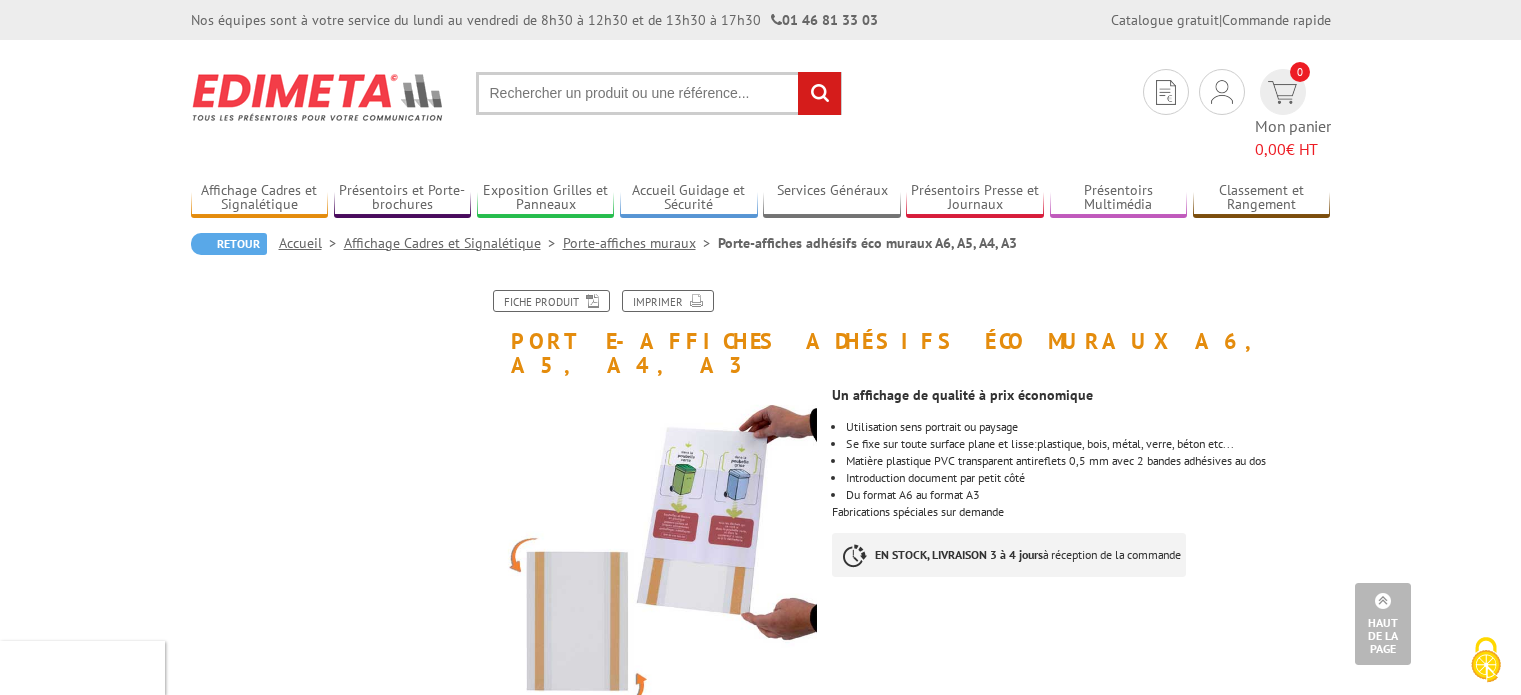 scroll, scrollTop: 1023, scrollLeft: 0, axis: vertical 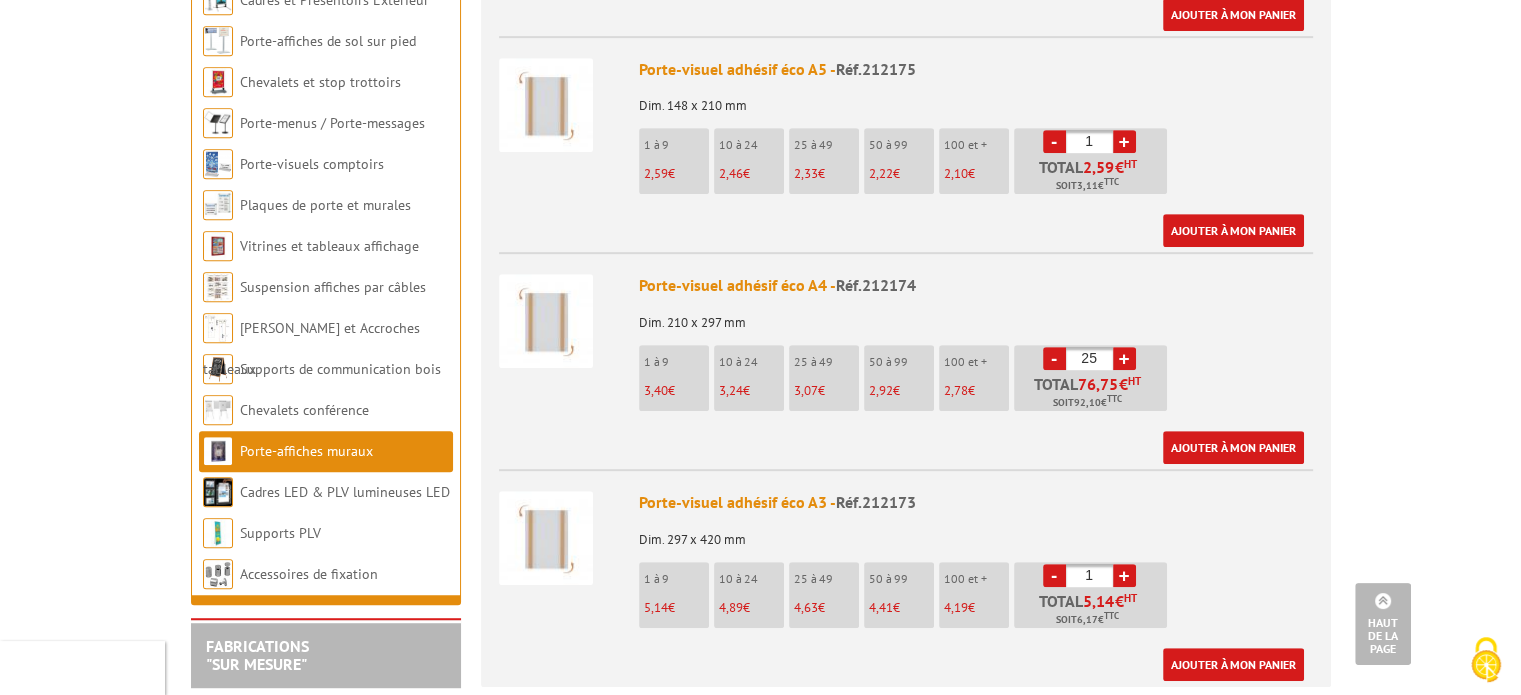 click on "Porte-visuel adhésif éco A4 -  Réf.212174
Dim. 210 x 297 mm
1 à 9
3,40  €
10 à 24 3,24  €" at bounding box center (976, 369) 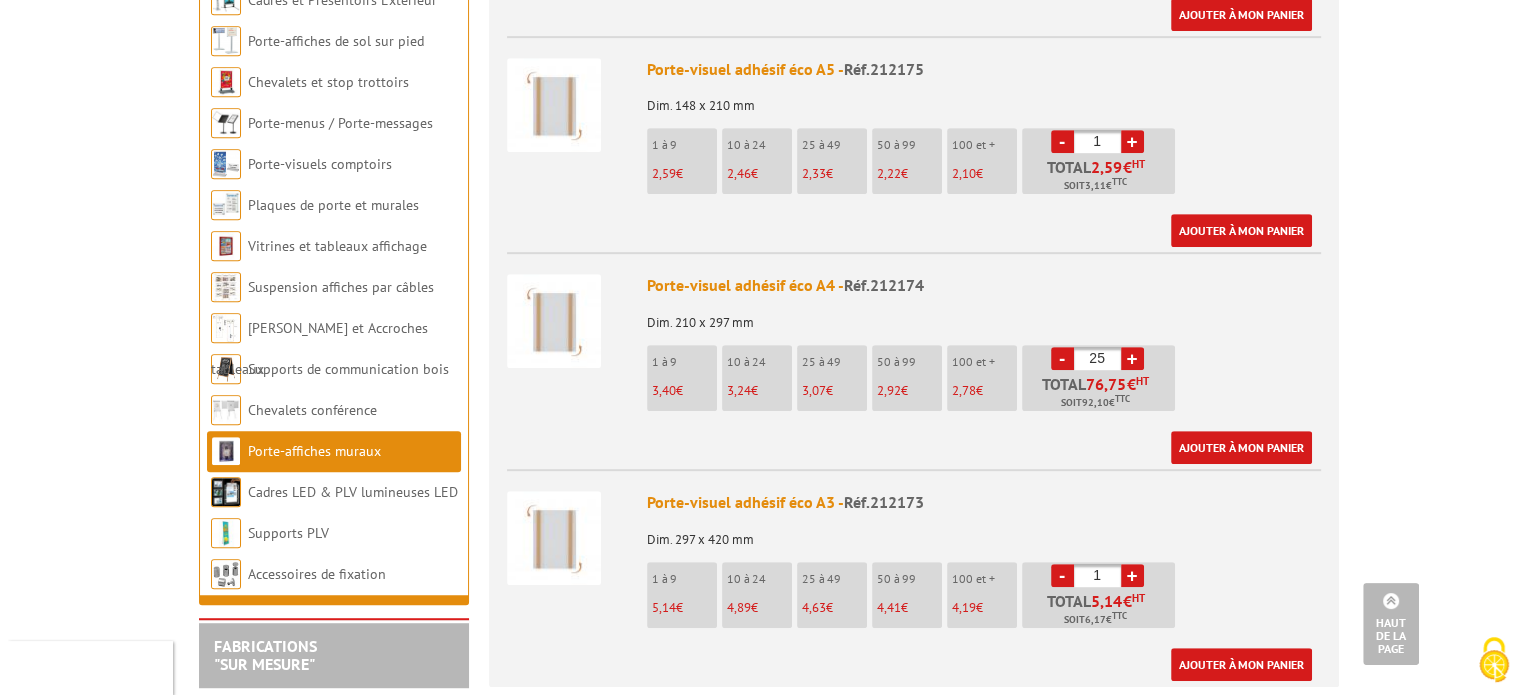 scroll, scrollTop: 1027, scrollLeft: 0, axis: vertical 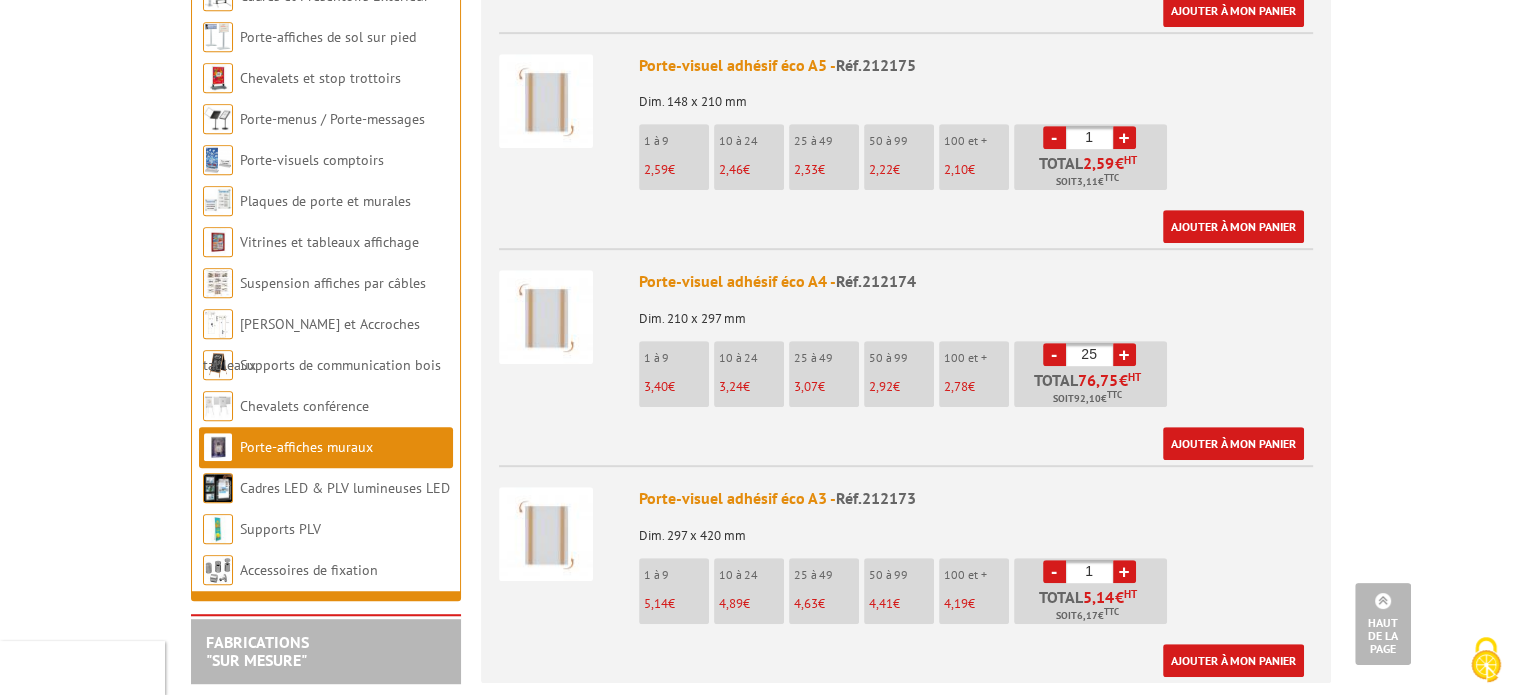 click on "-" at bounding box center (1054, 354) 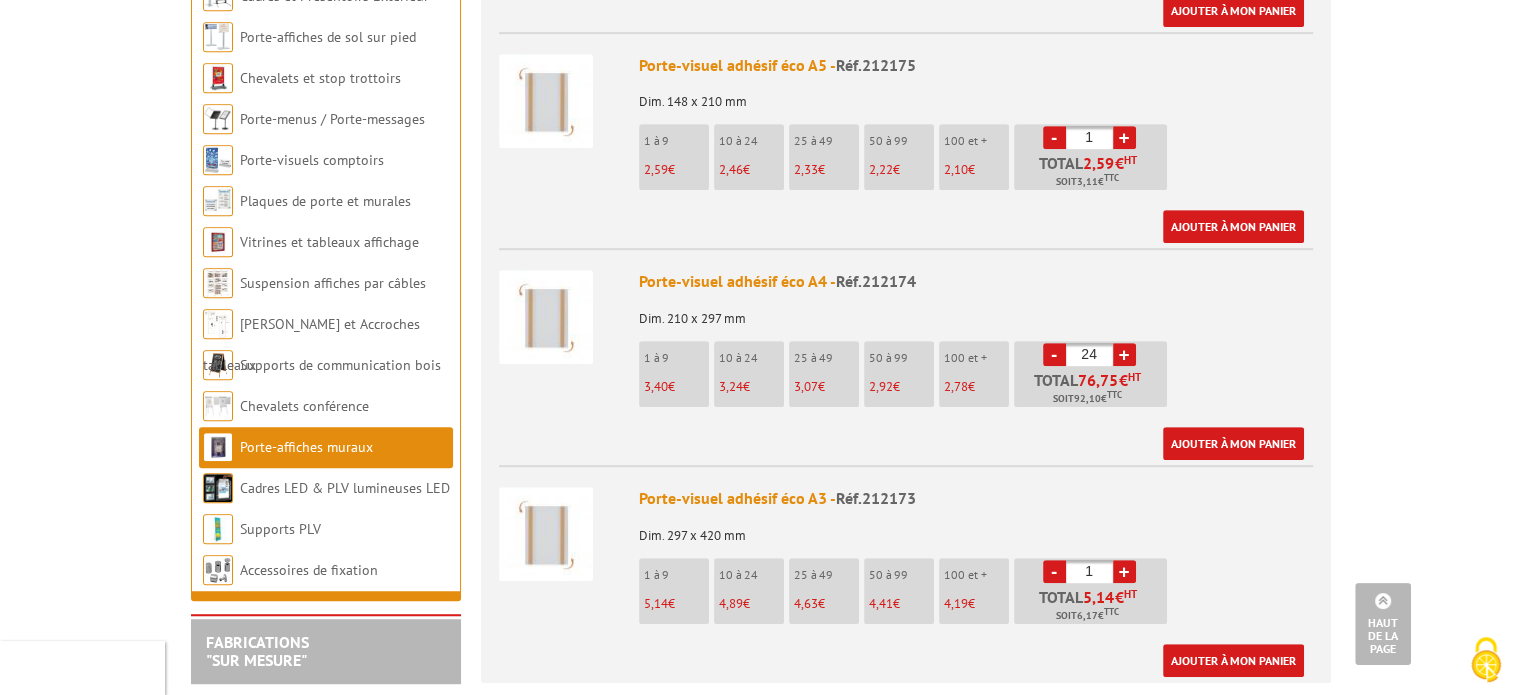 click on "-" at bounding box center (1054, 354) 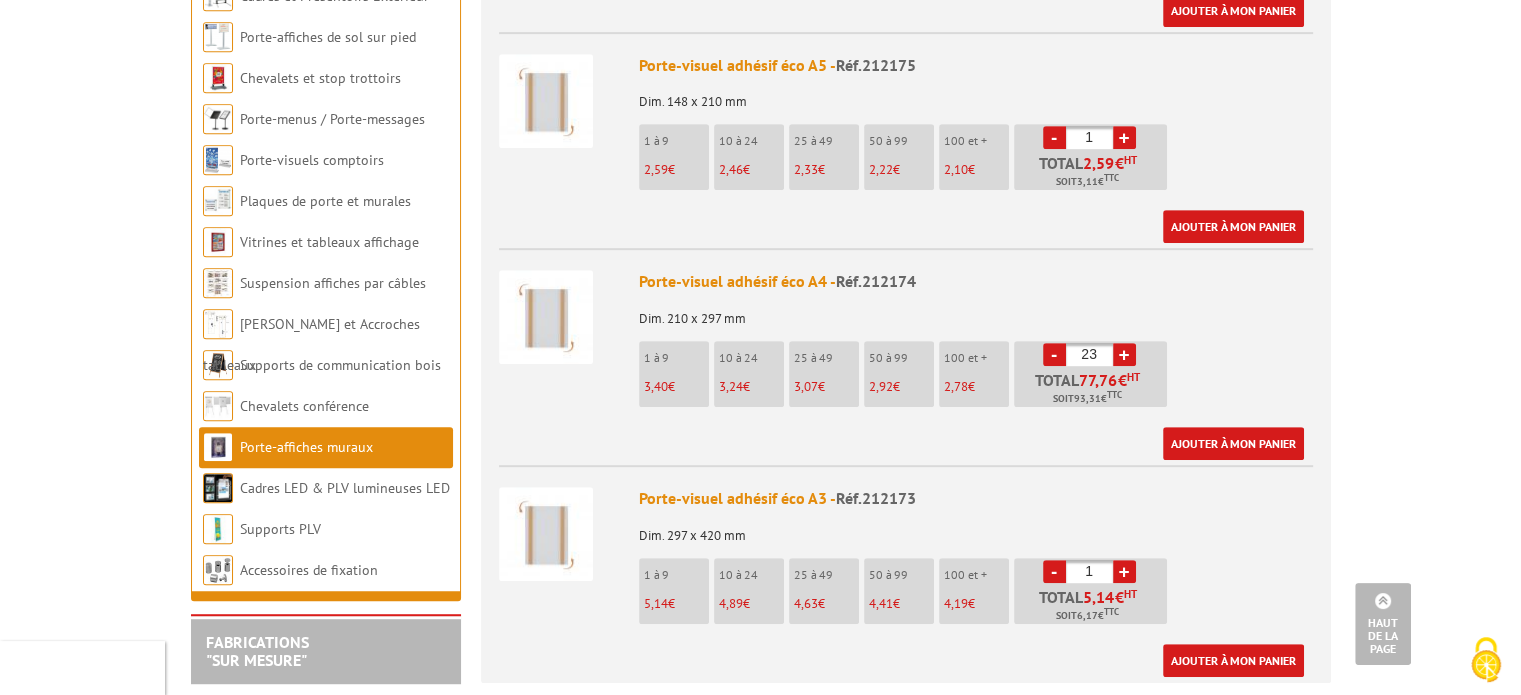 click on "-" at bounding box center (1054, 354) 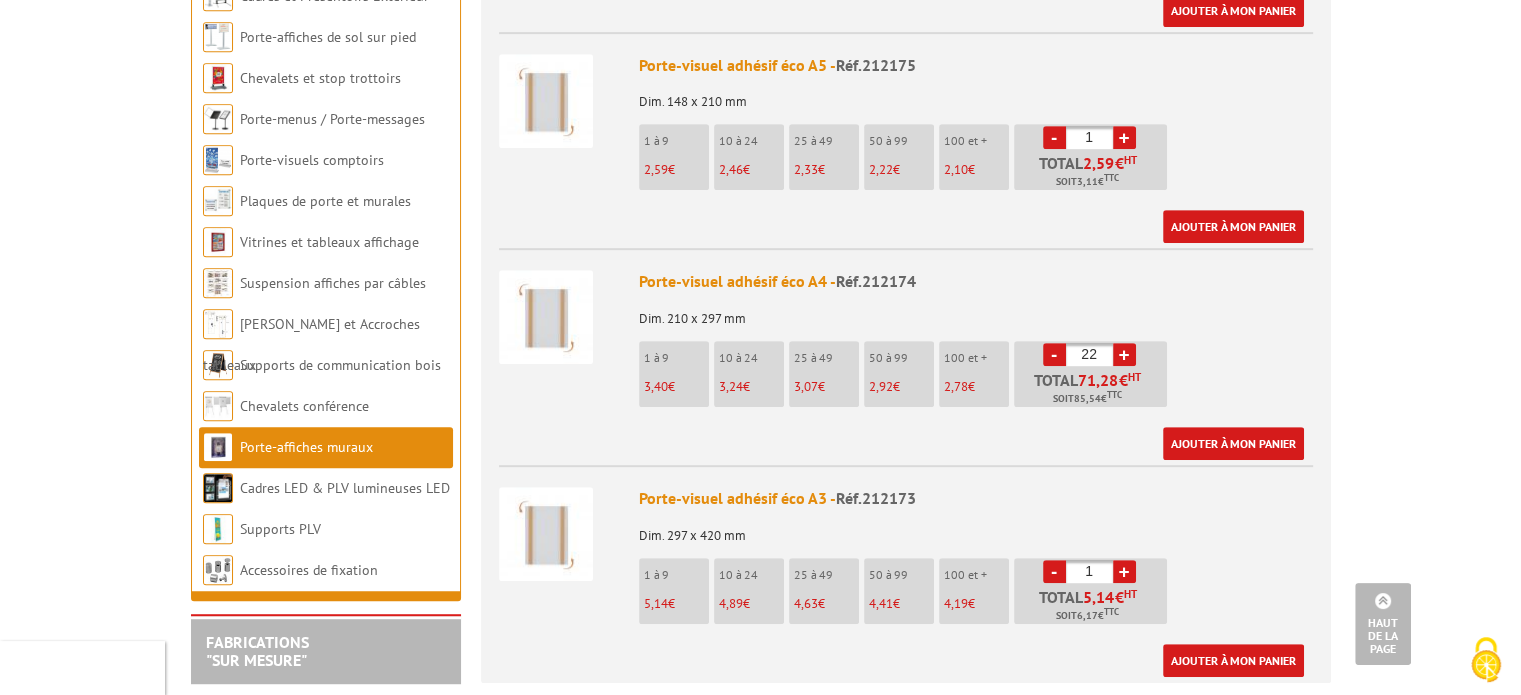 click on "-" at bounding box center (1054, 354) 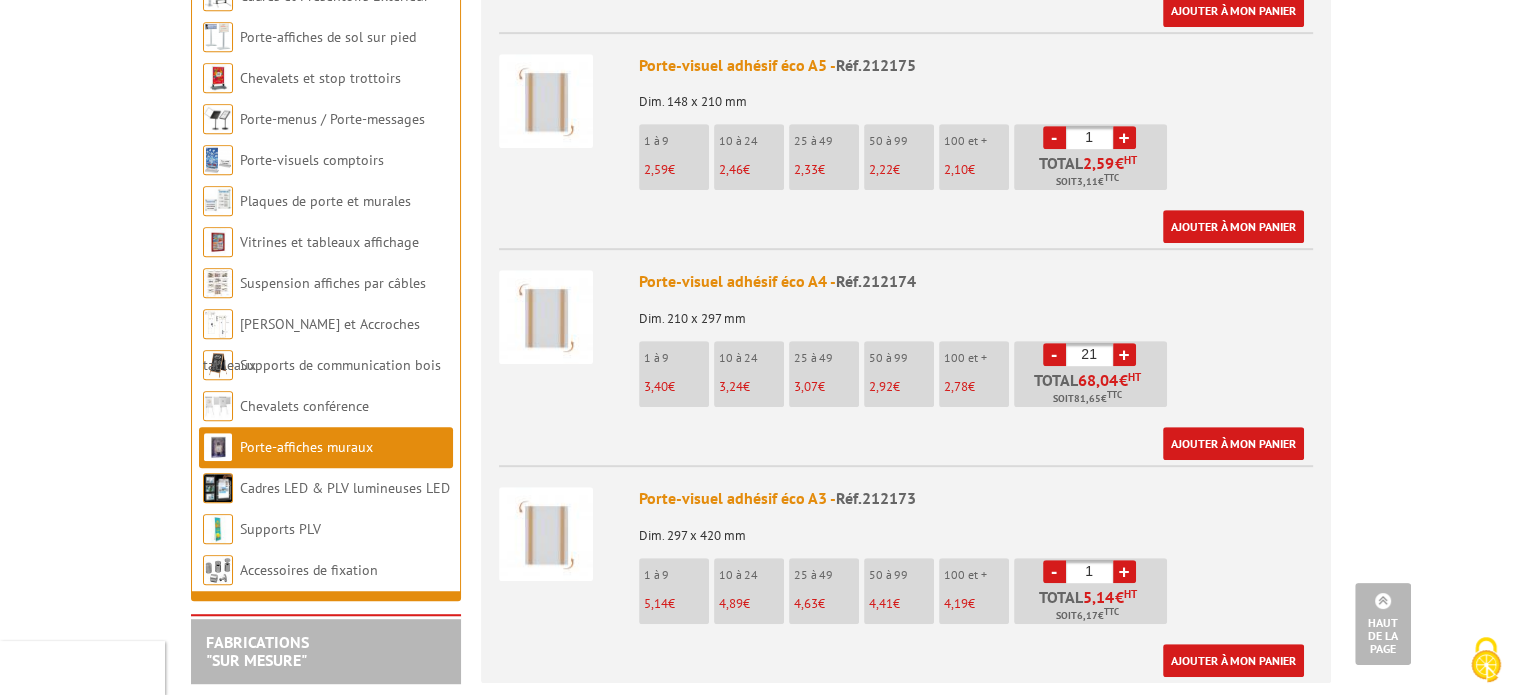 click on "-" at bounding box center (1054, 354) 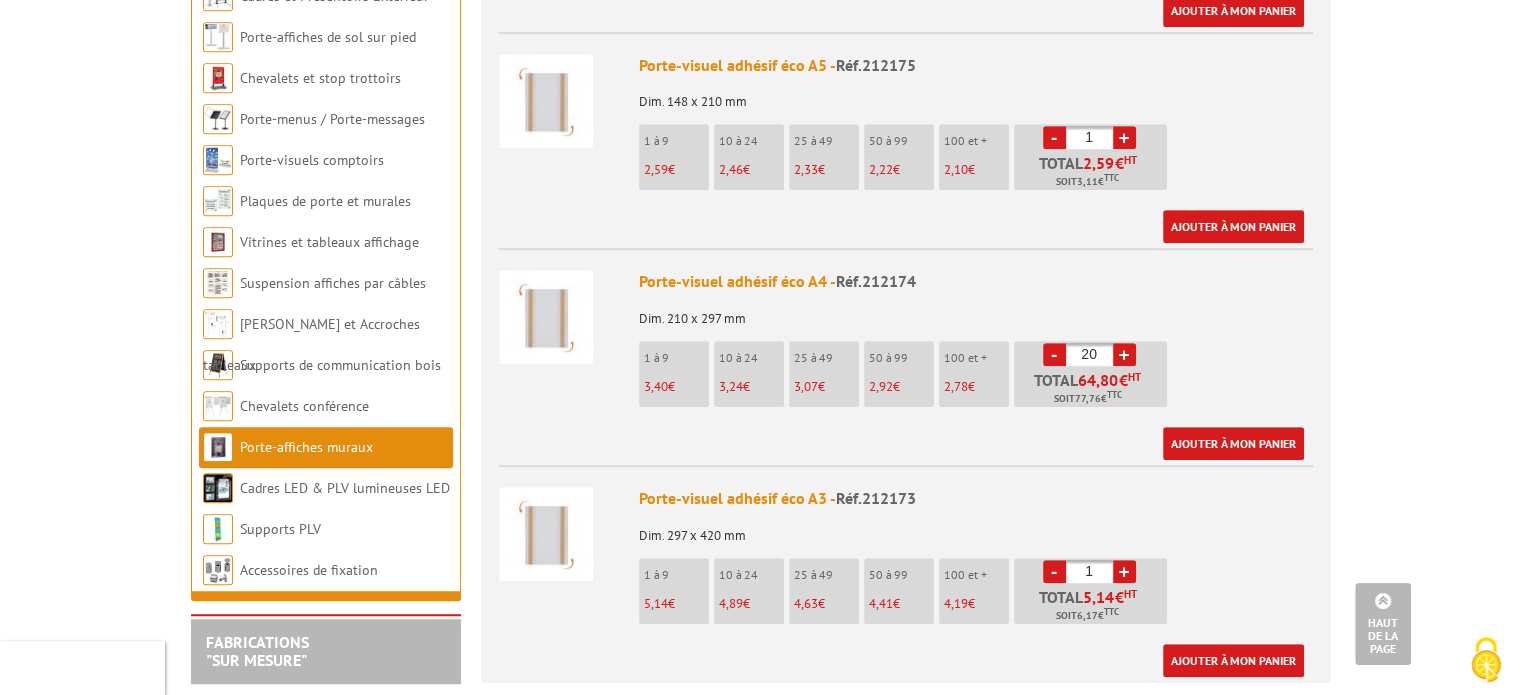 click on "-" at bounding box center (1054, 354) 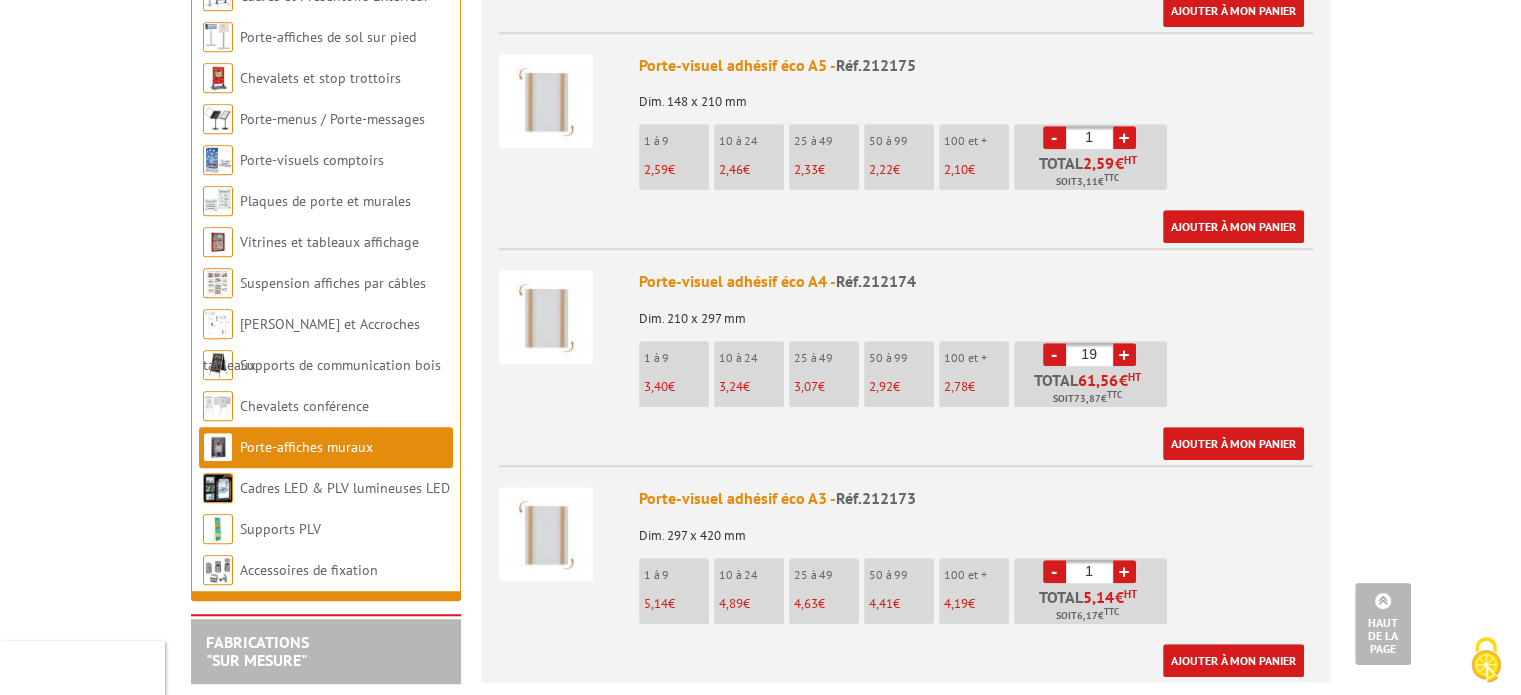 click on "-" at bounding box center (1054, 354) 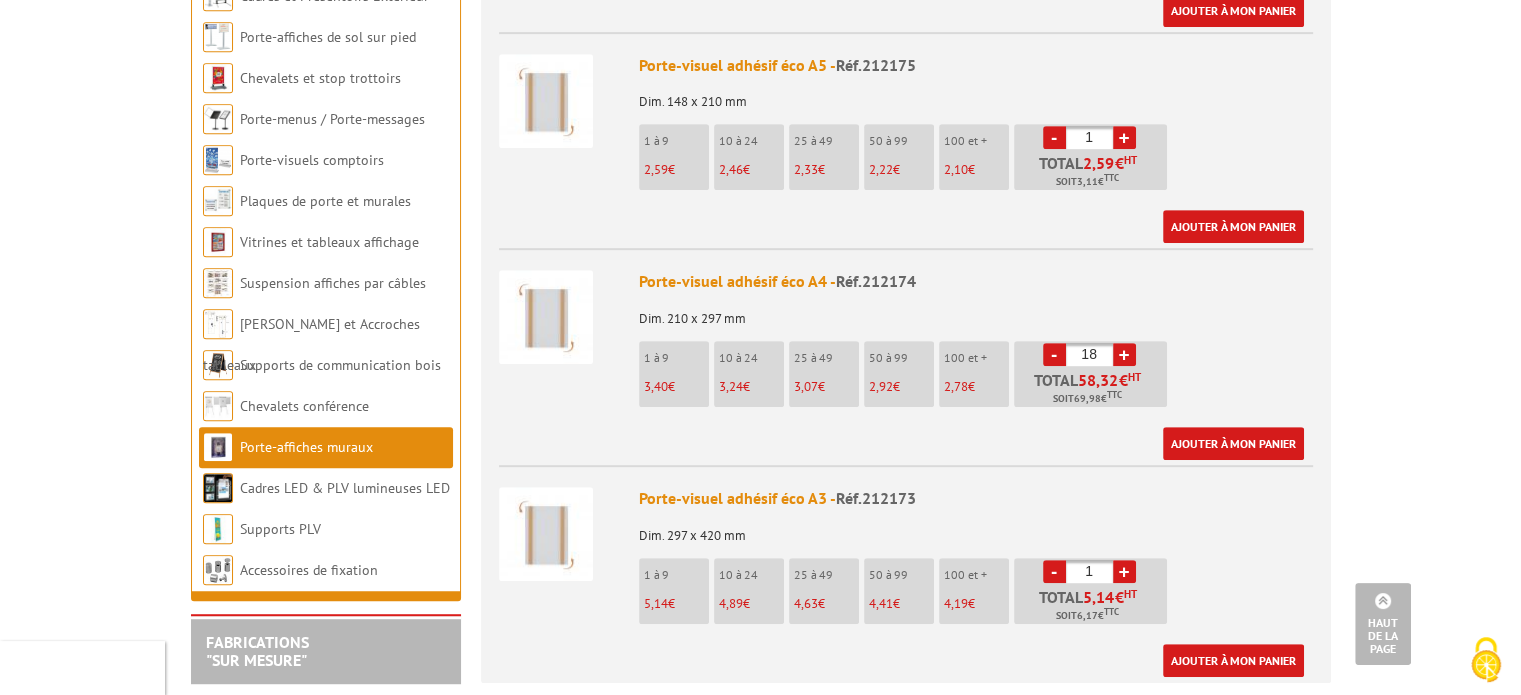 click on "-" at bounding box center [1054, 354] 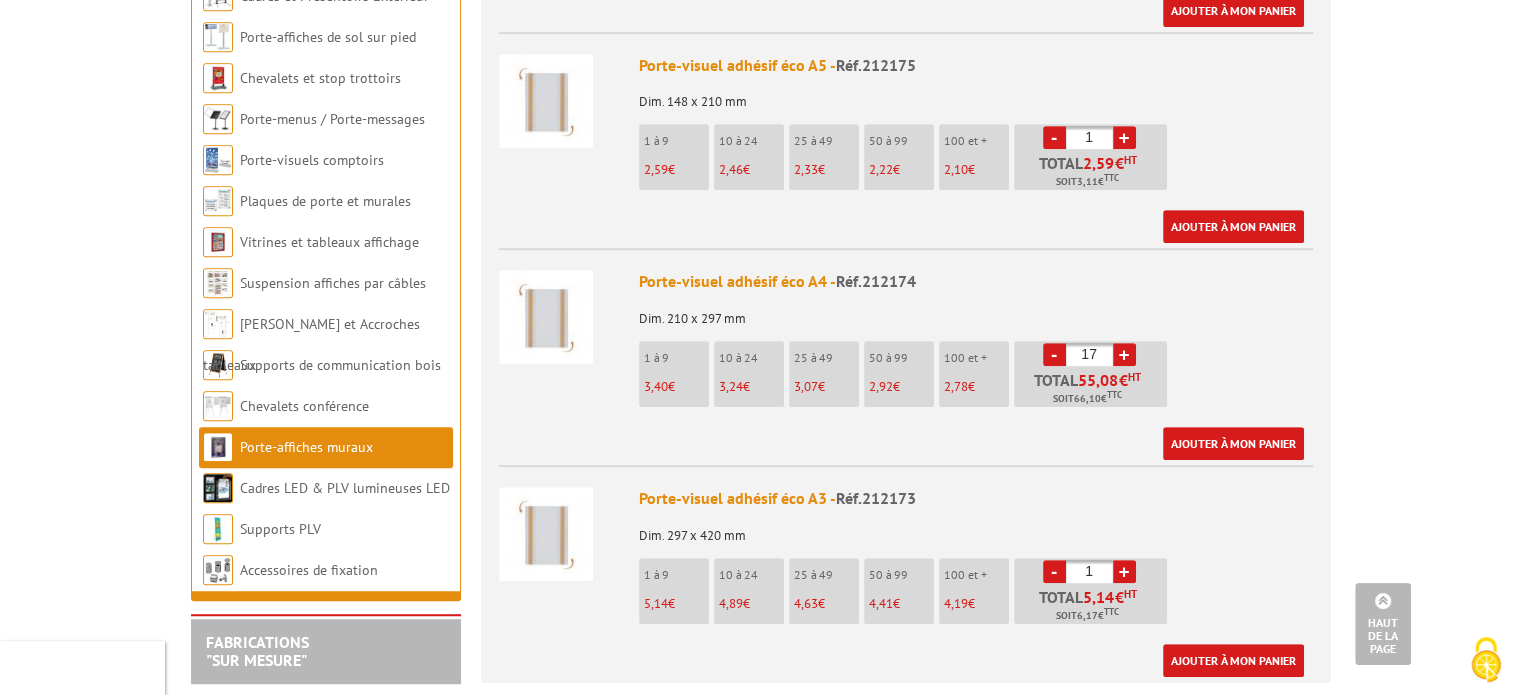 click on "+" at bounding box center [1124, 354] 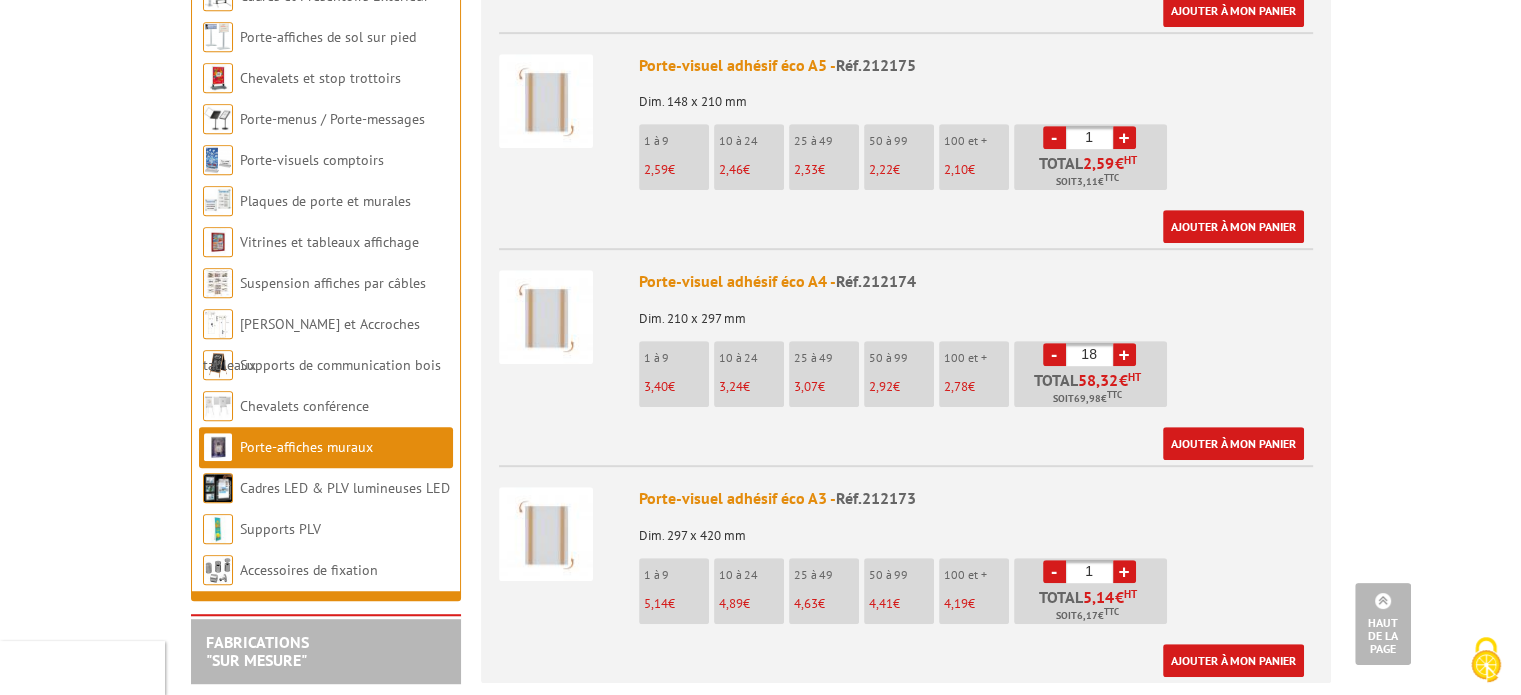 click on "+" at bounding box center [1124, 354] 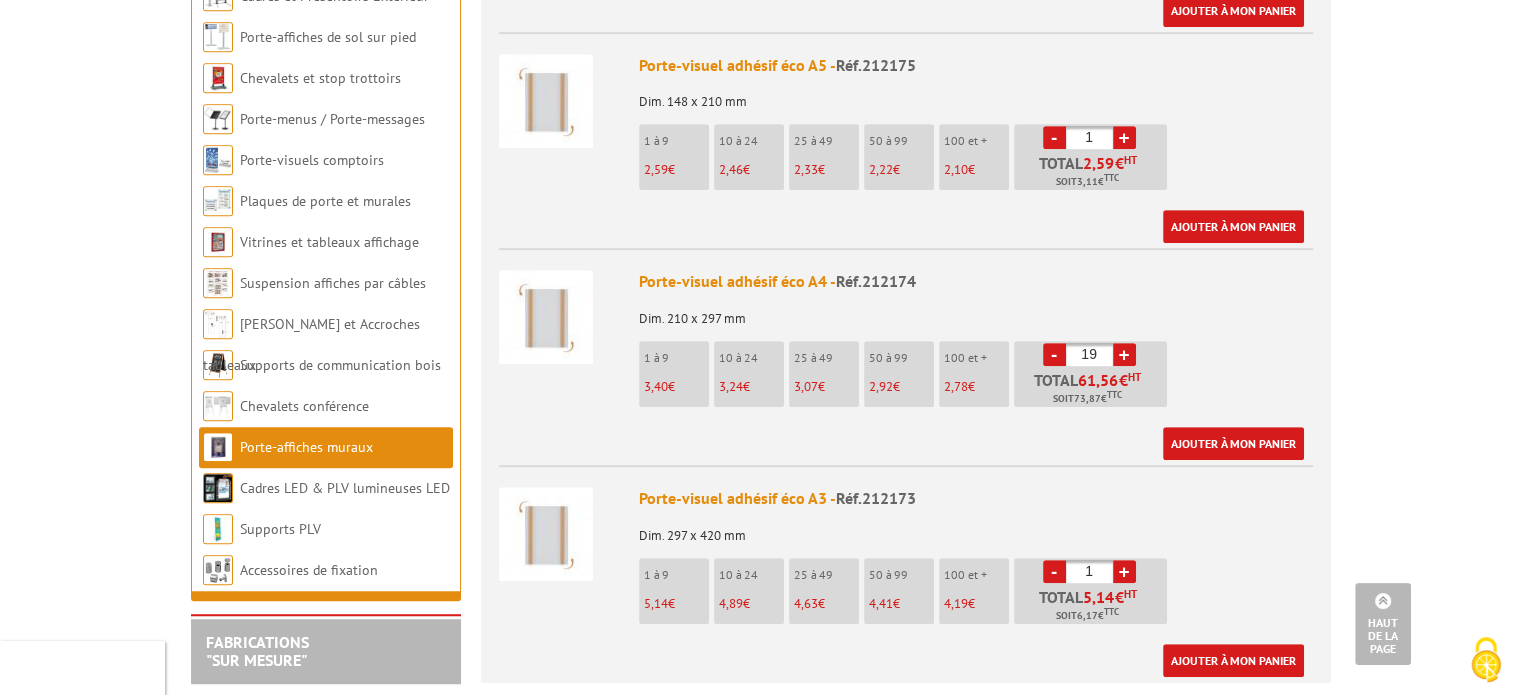click on "+" at bounding box center [1124, 354] 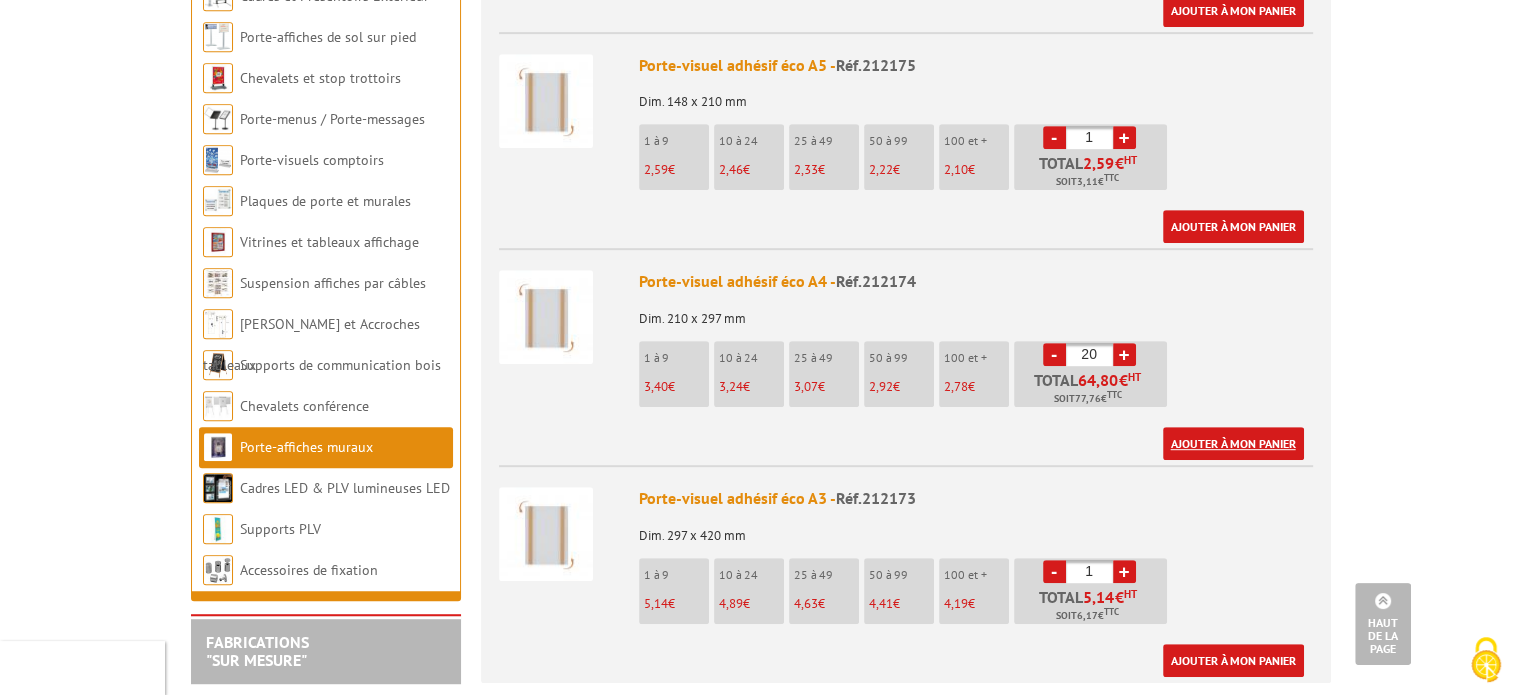 click on "Ajouter à mon panier" at bounding box center (1233, 443) 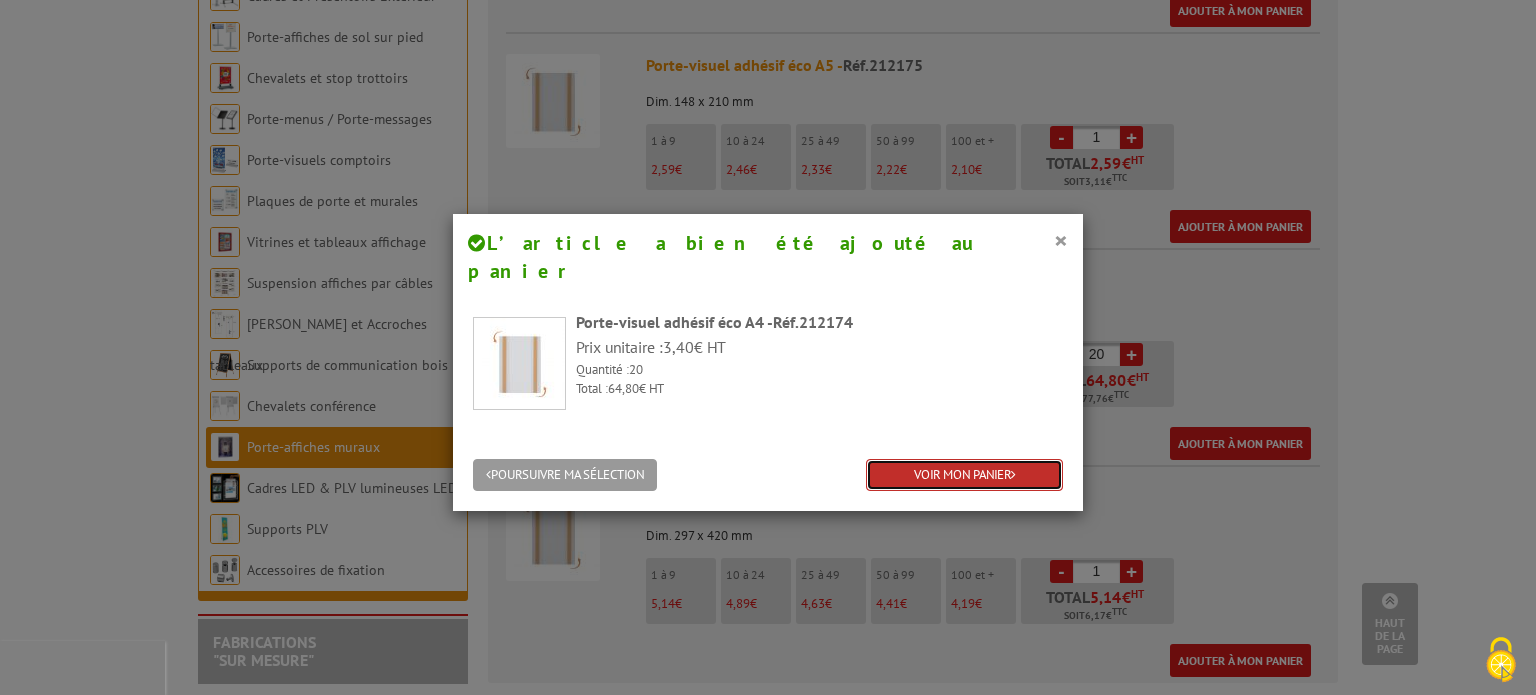 click on "VOIR MON PANIER" at bounding box center [964, 475] 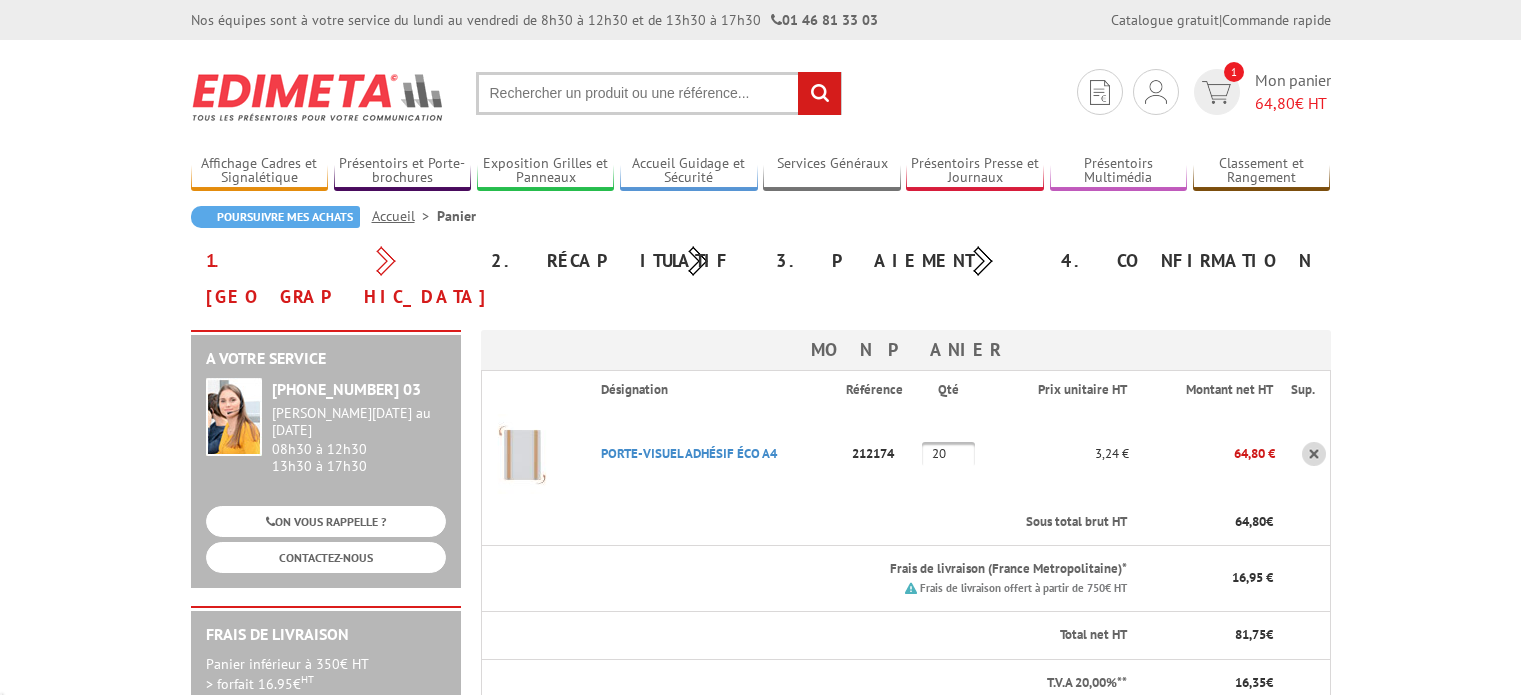 scroll, scrollTop: 0, scrollLeft: 0, axis: both 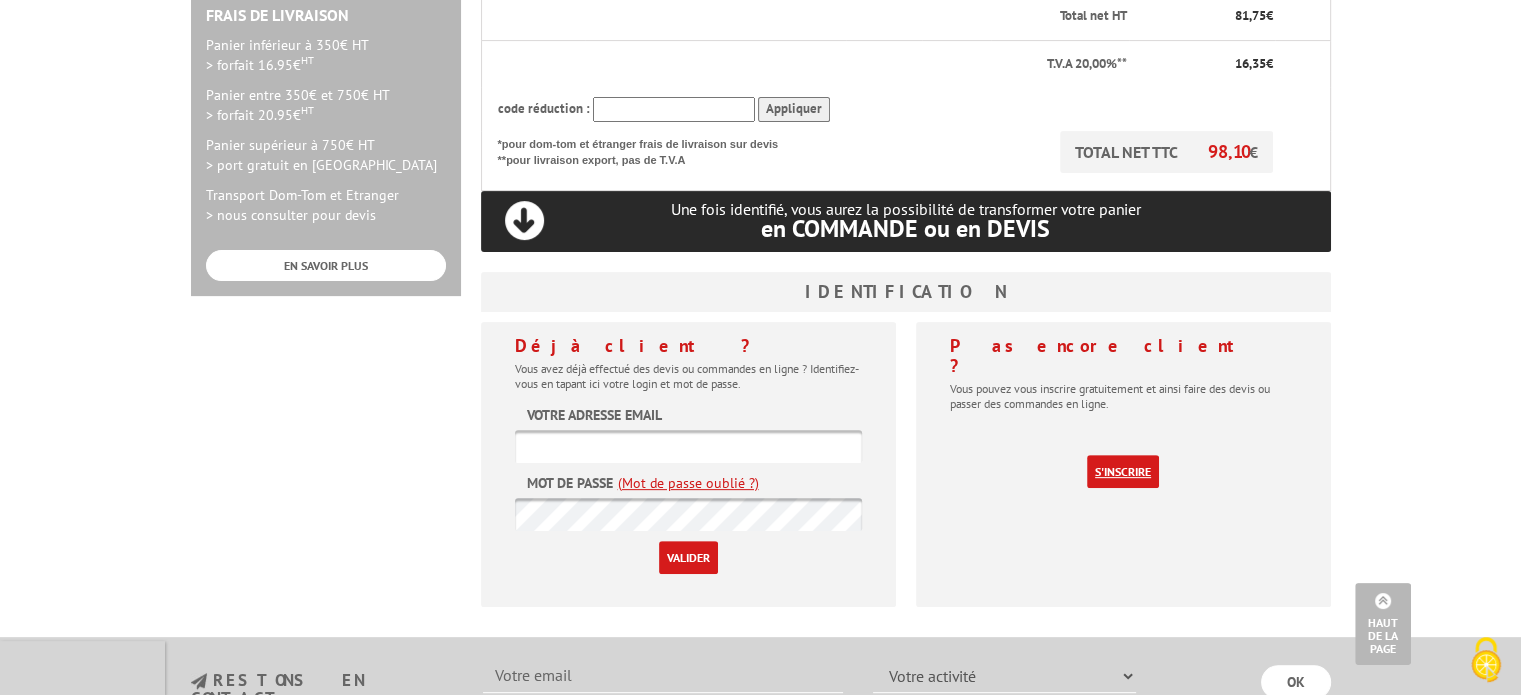 click on "S'inscrire" at bounding box center [1123, 471] 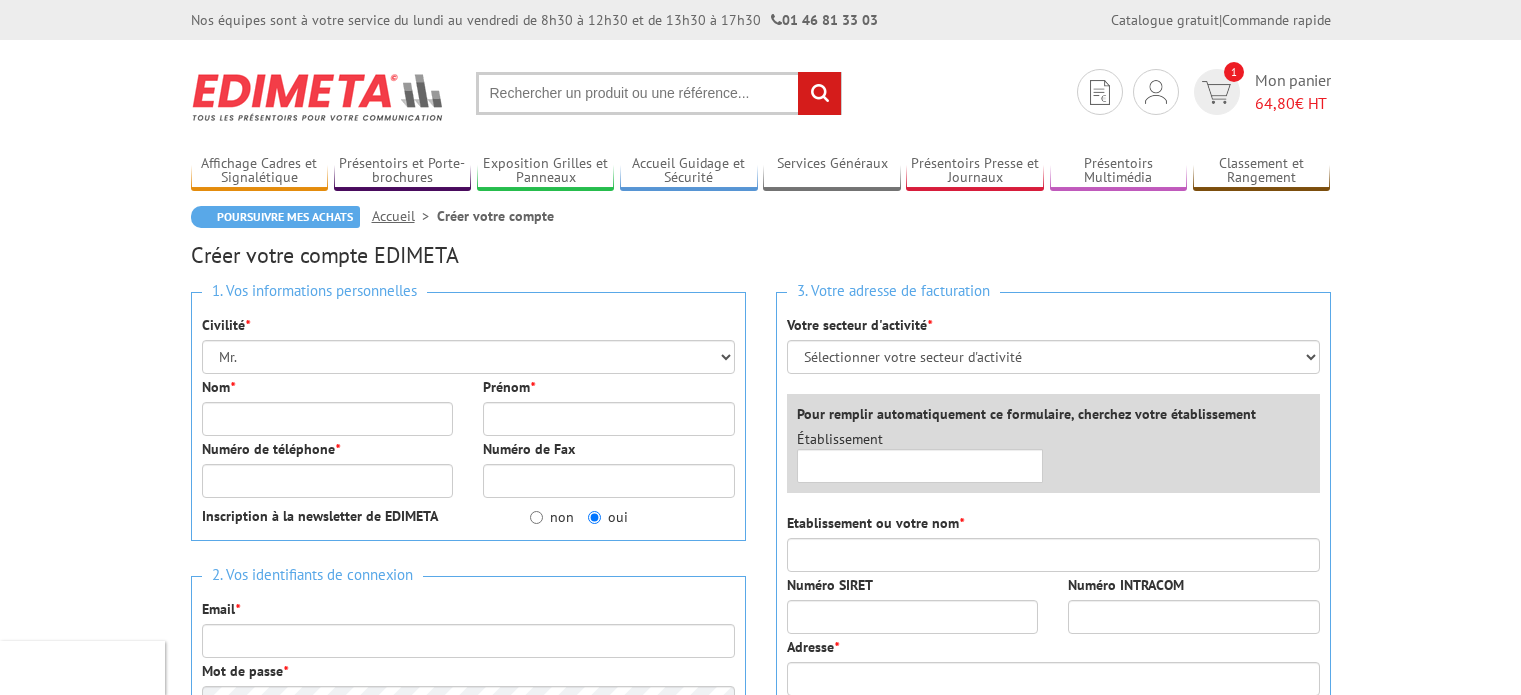 scroll, scrollTop: 0, scrollLeft: 0, axis: both 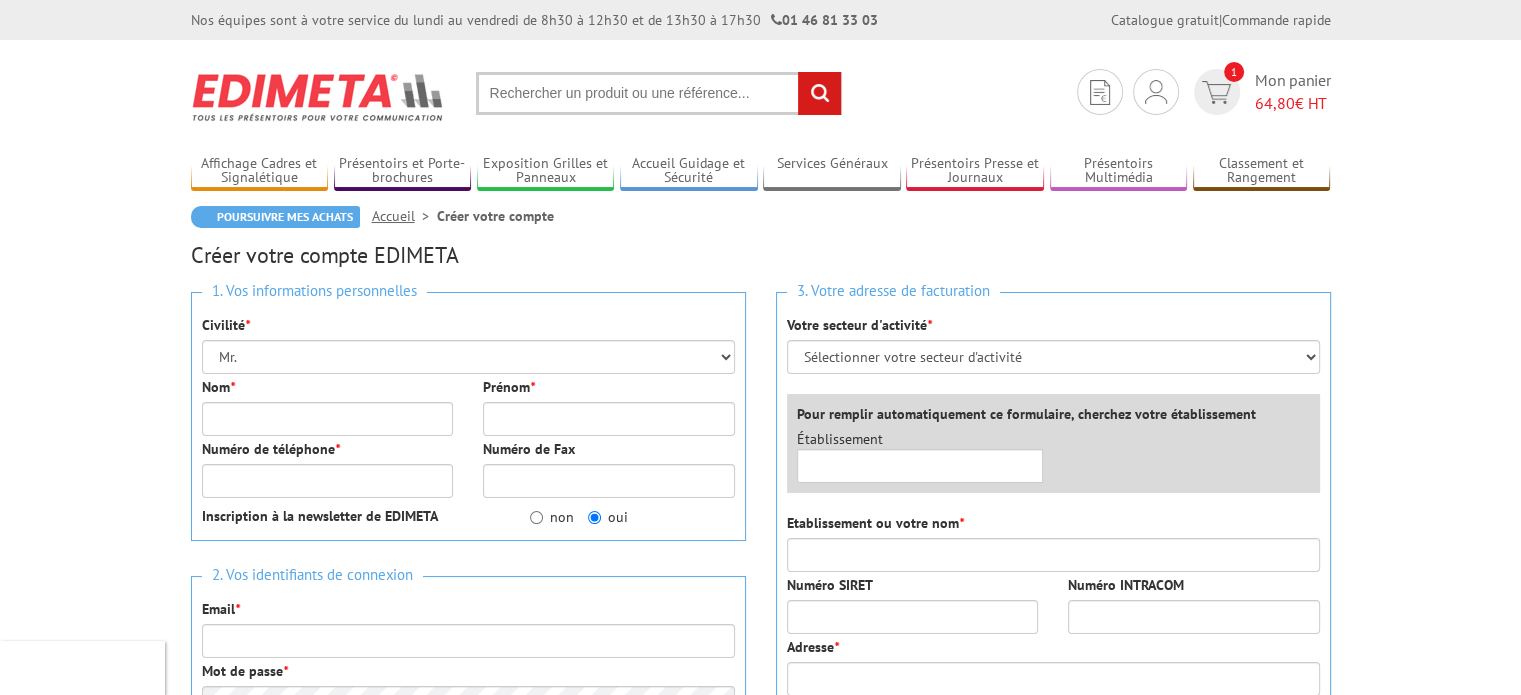 click on "Pour remplir automatiquement ce
formulaire, cherchez votre établissement" at bounding box center [1026, 414] 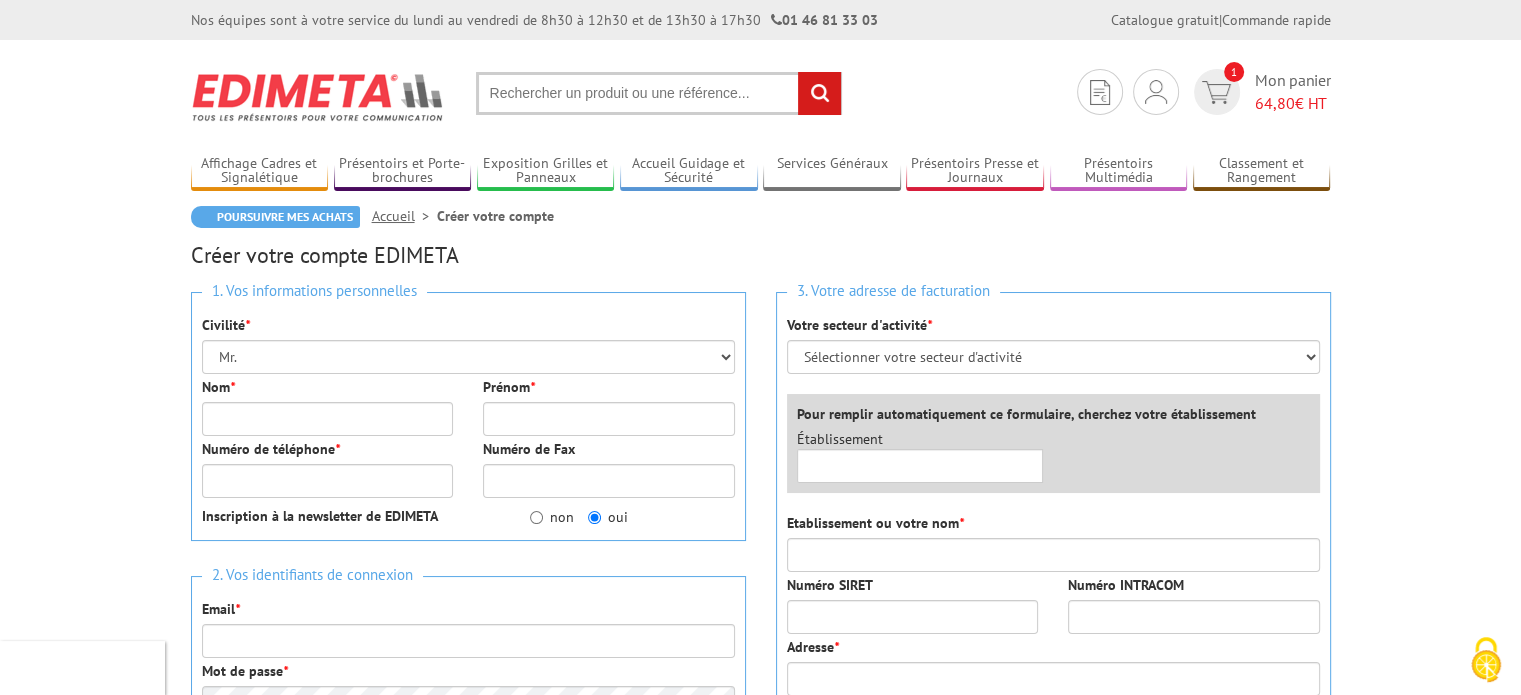 scroll, scrollTop: 0, scrollLeft: 0, axis: both 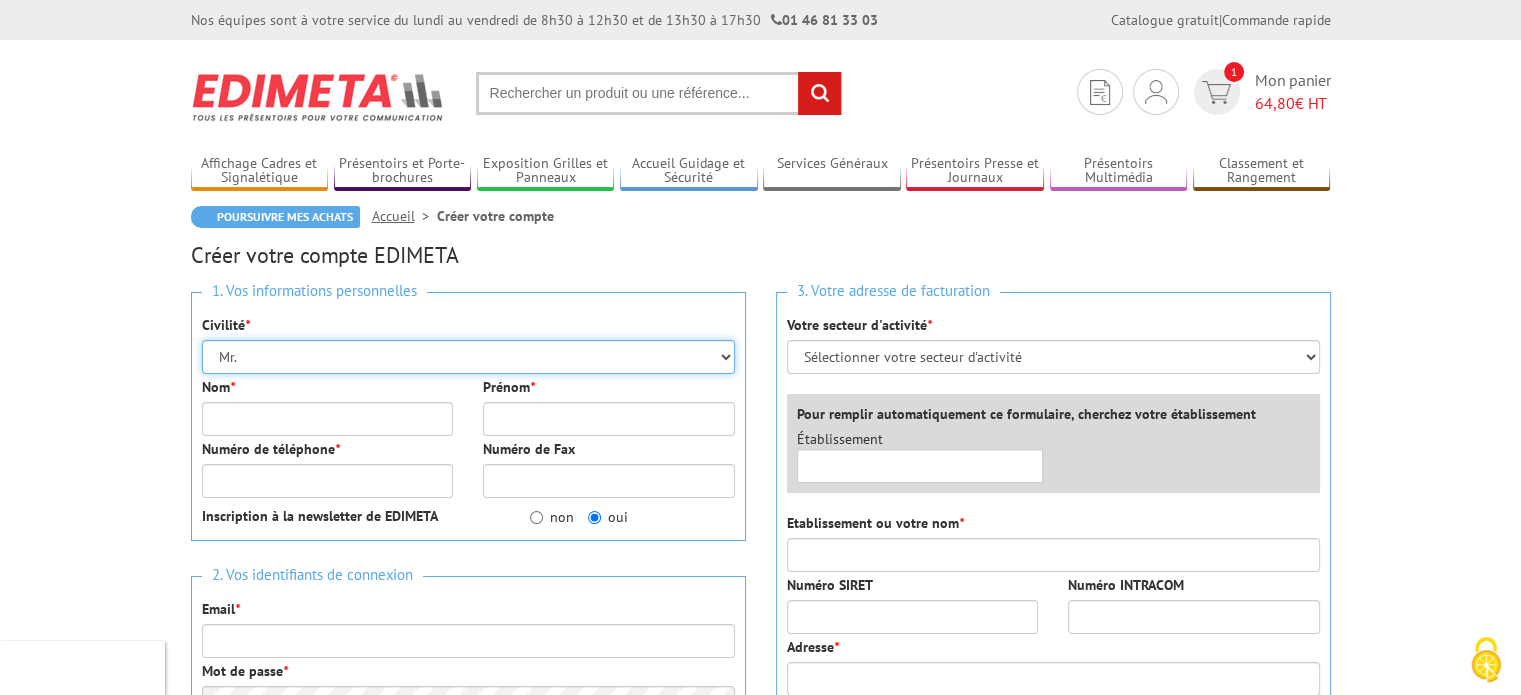click on "Mr.
Mme.
Mlle." at bounding box center [468, 357] 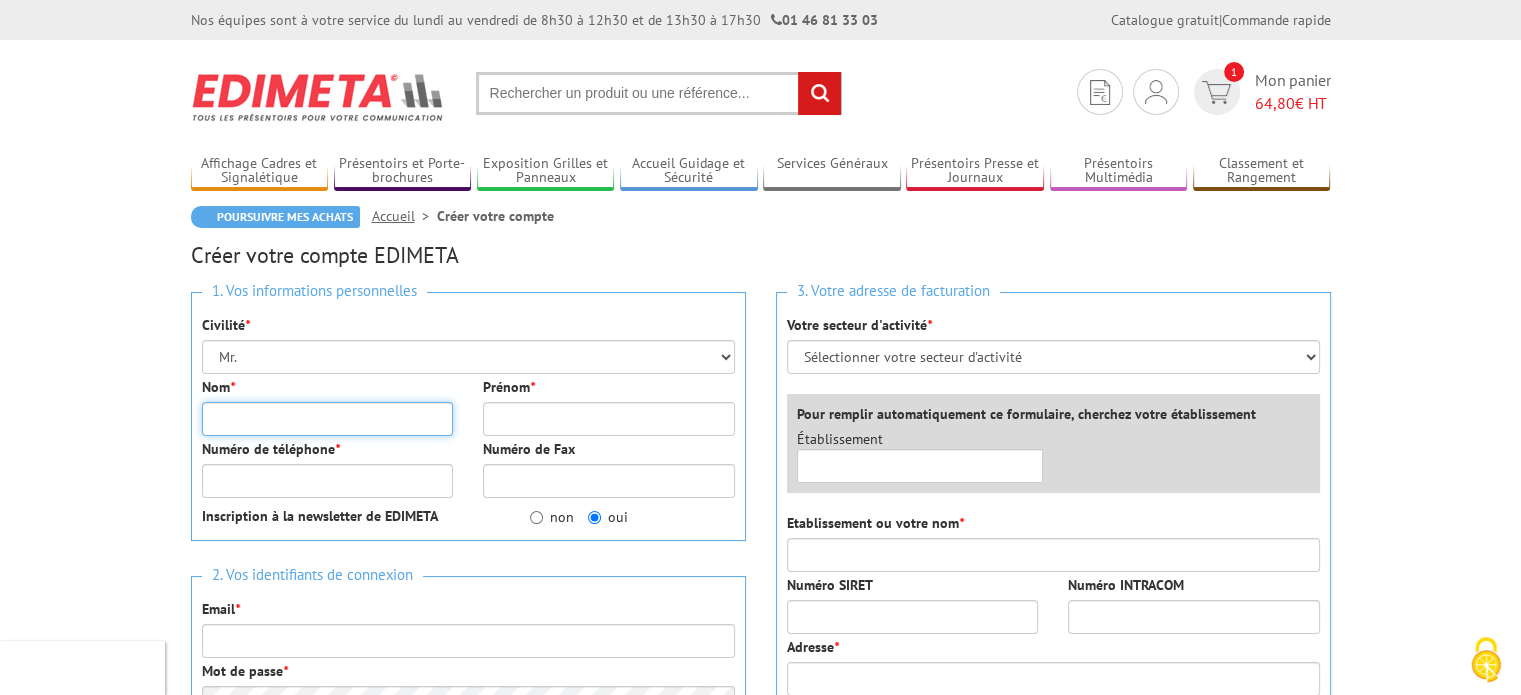 click on "Nom  *" at bounding box center [328, 419] 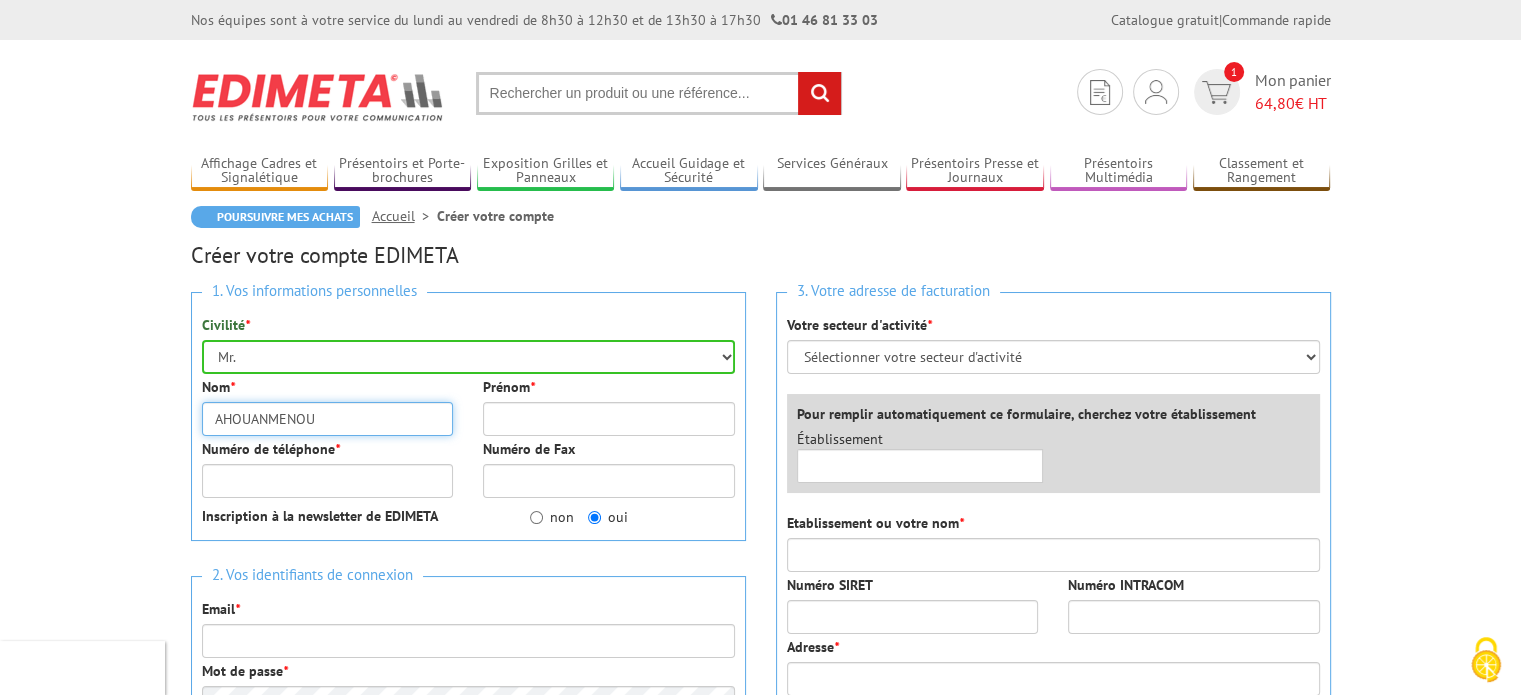 type on "AHOUANMENOU" 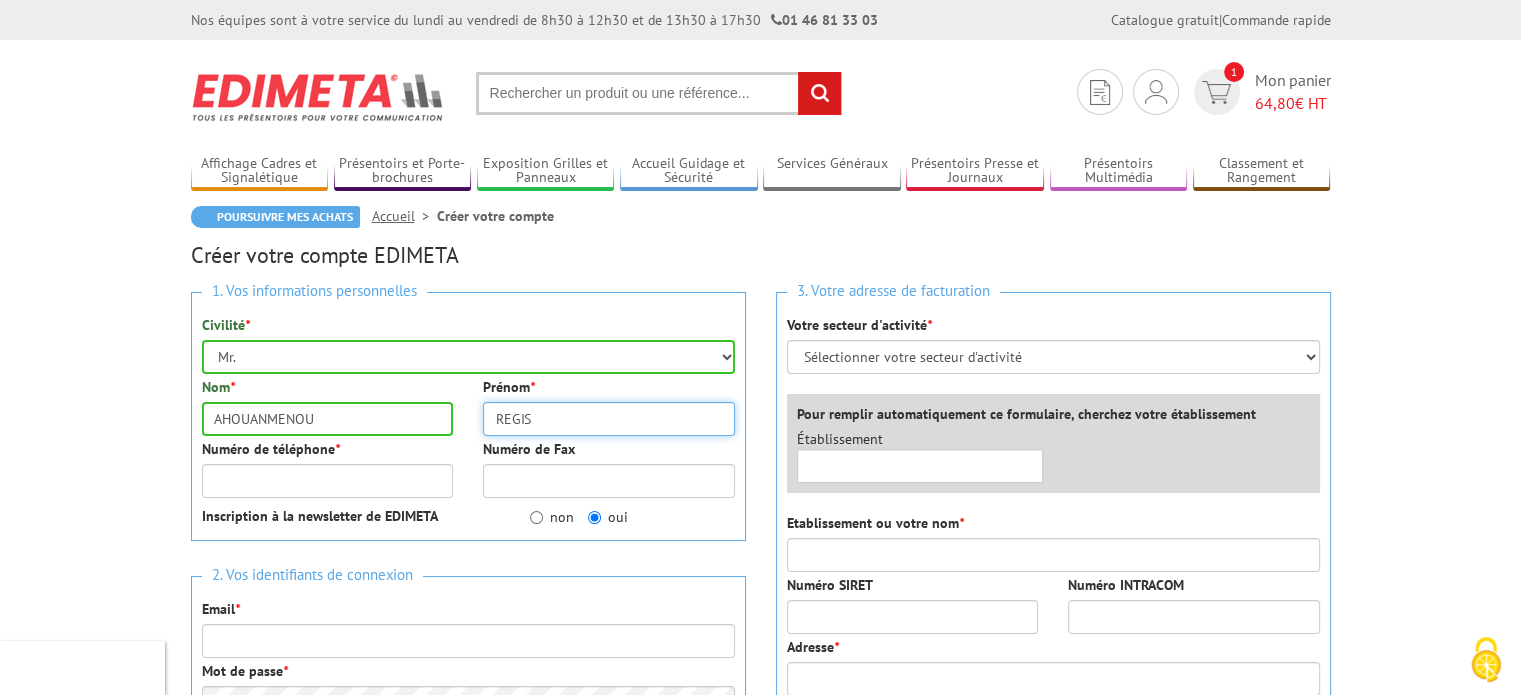type on "REGIS" 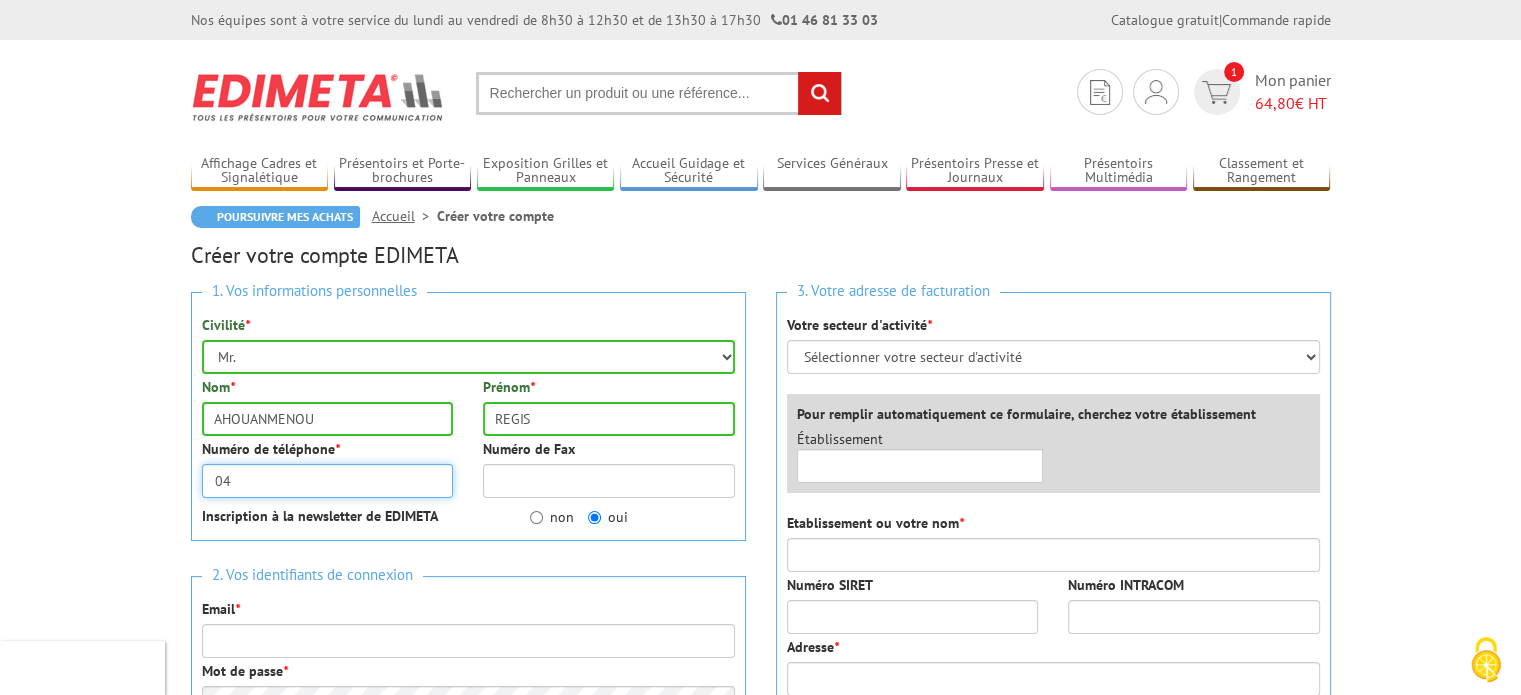 type on "0" 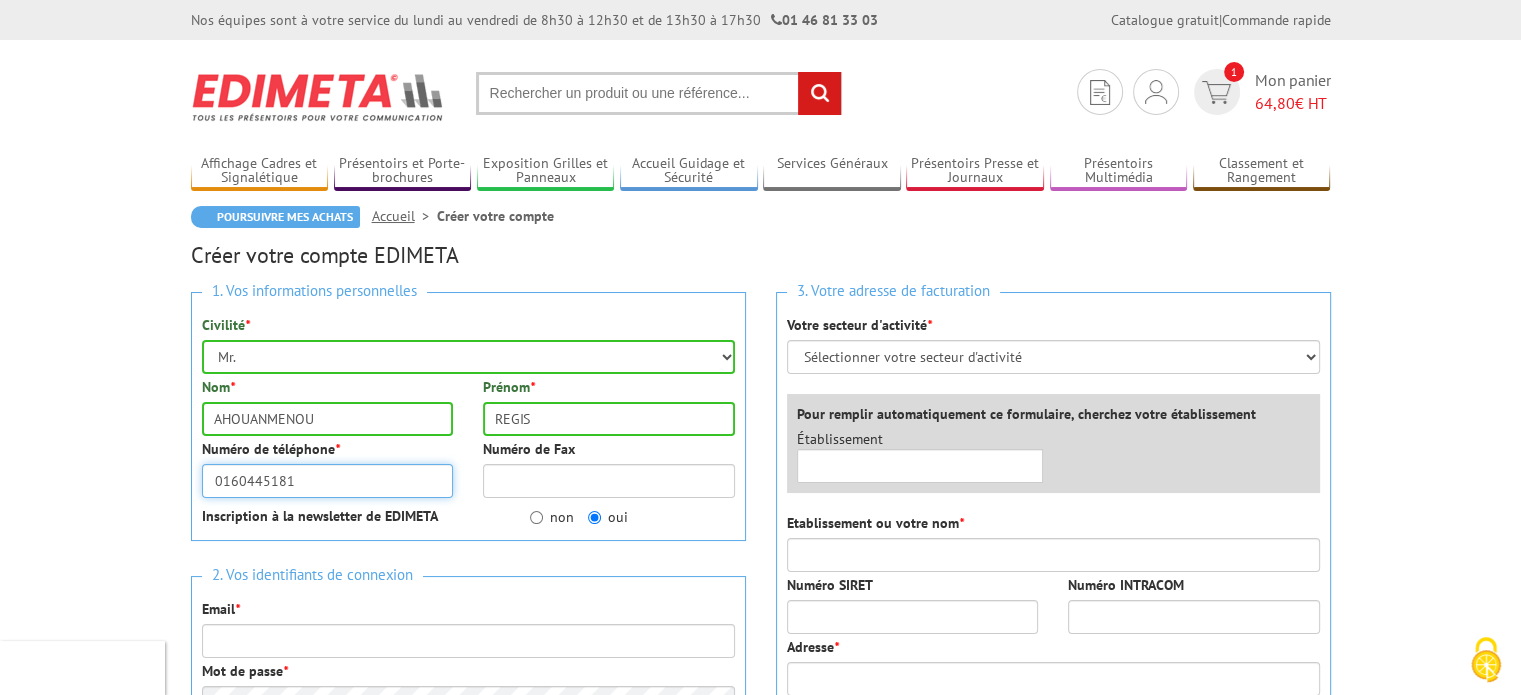 type on "0160445181" 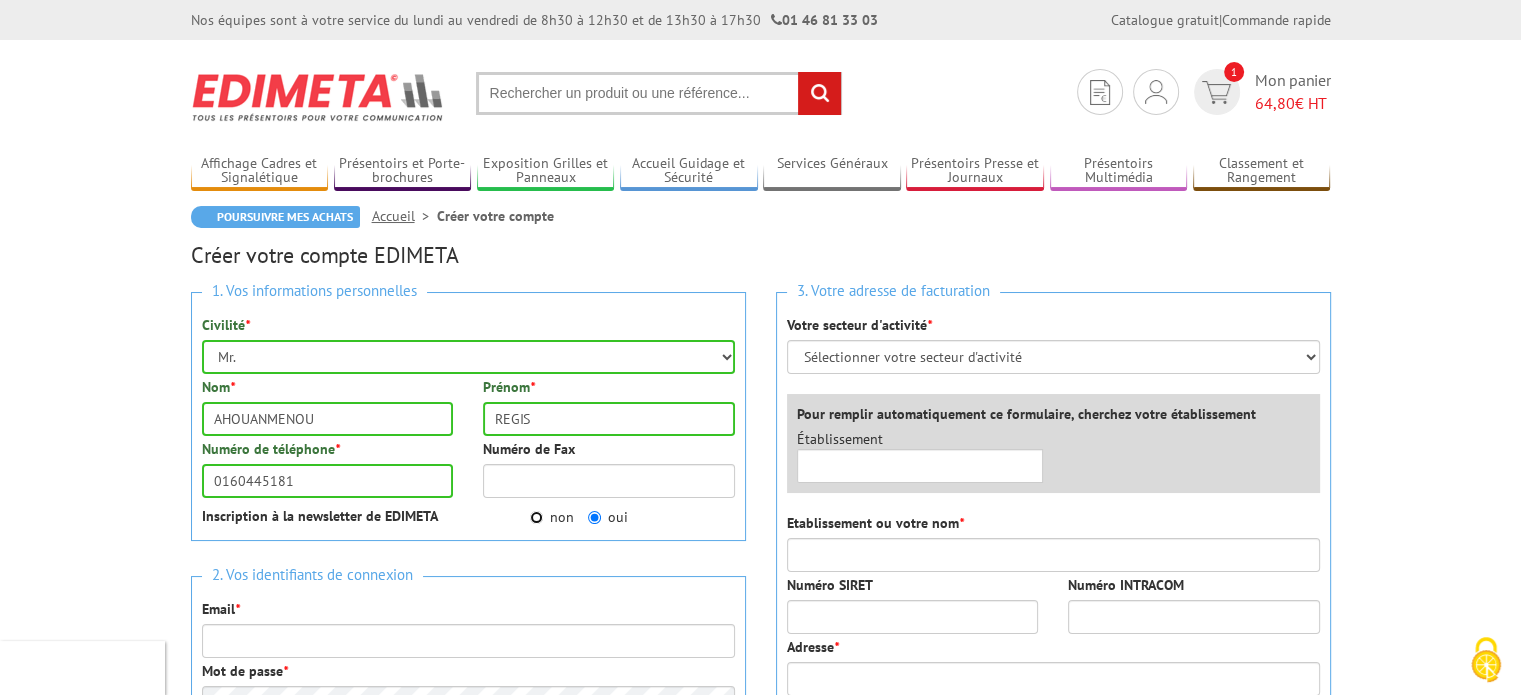 click on "non" at bounding box center (536, 517) 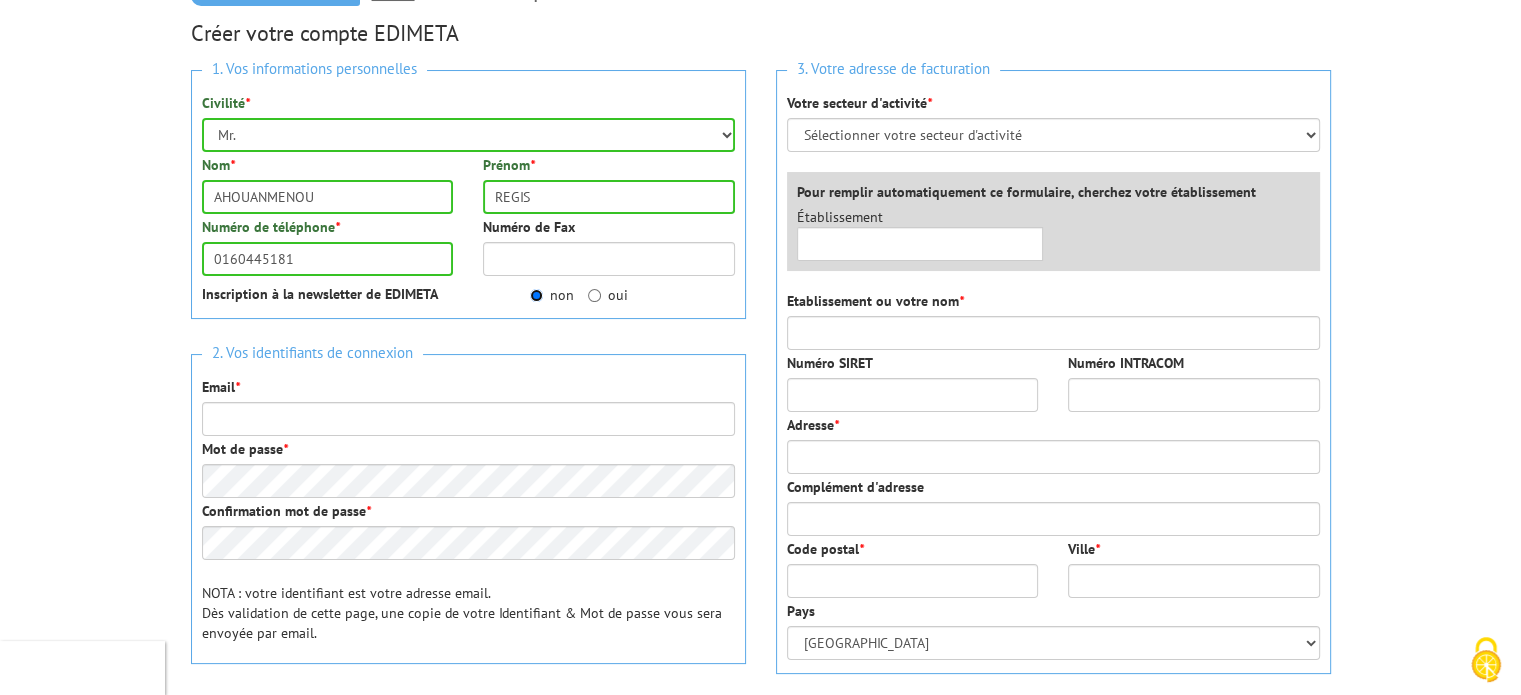 scroll, scrollTop: 261, scrollLeft: 0, axis: vertical 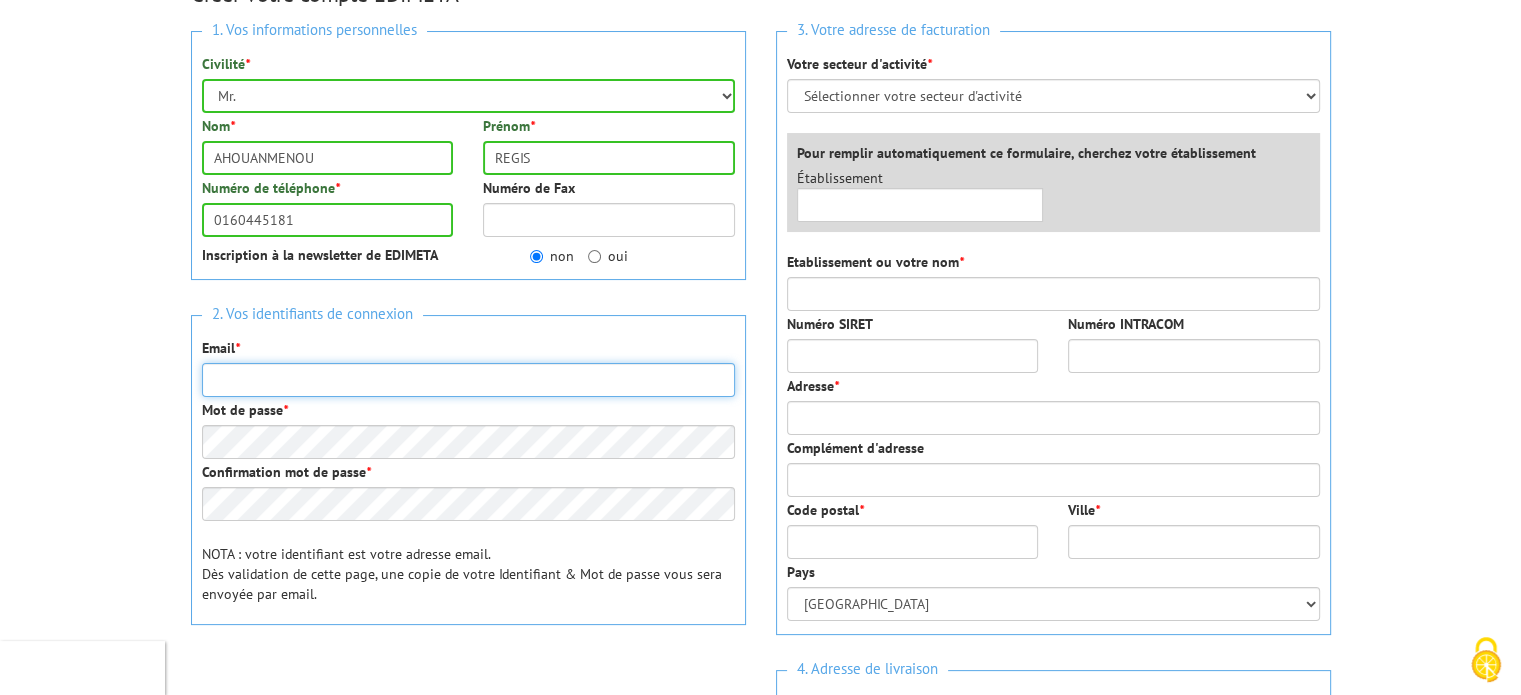 click on "Email  *" at bounding box center [468, 380] 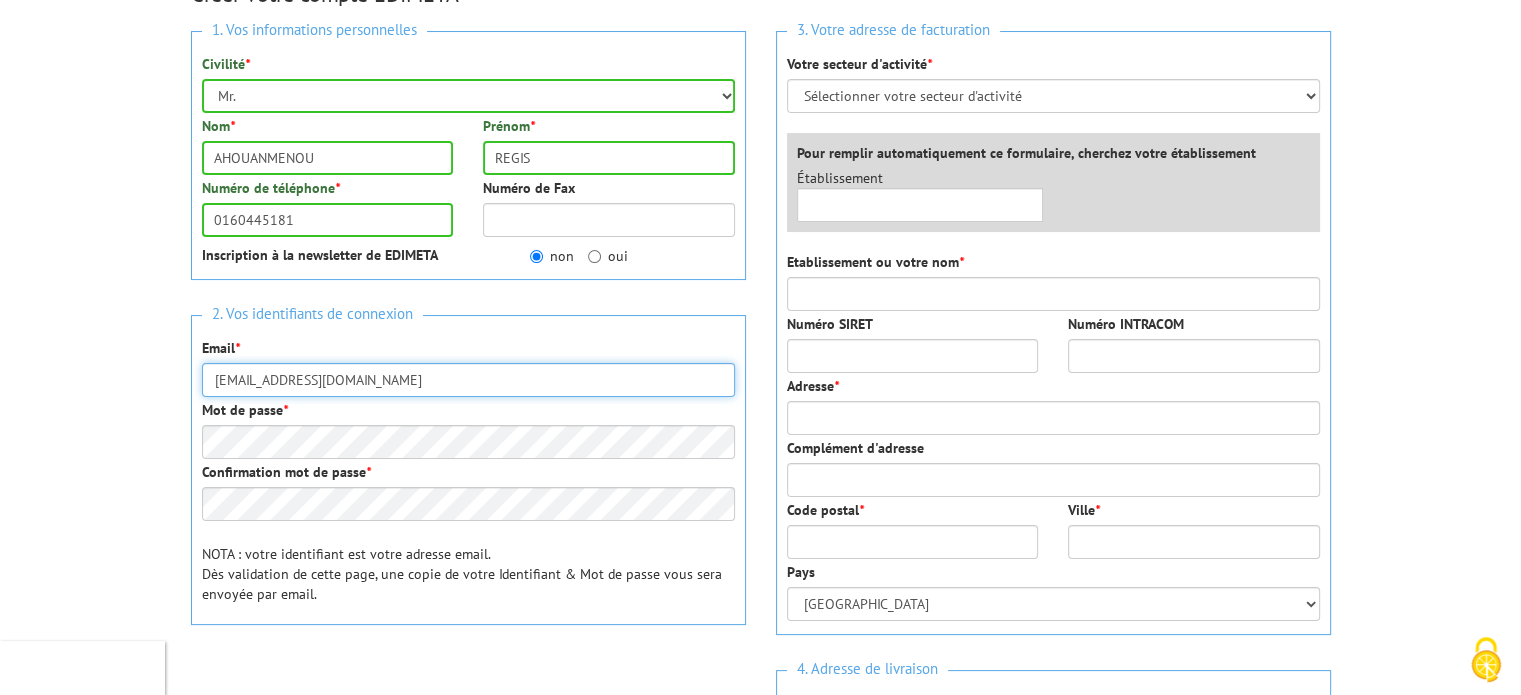 type on "rja@sfr.fr" 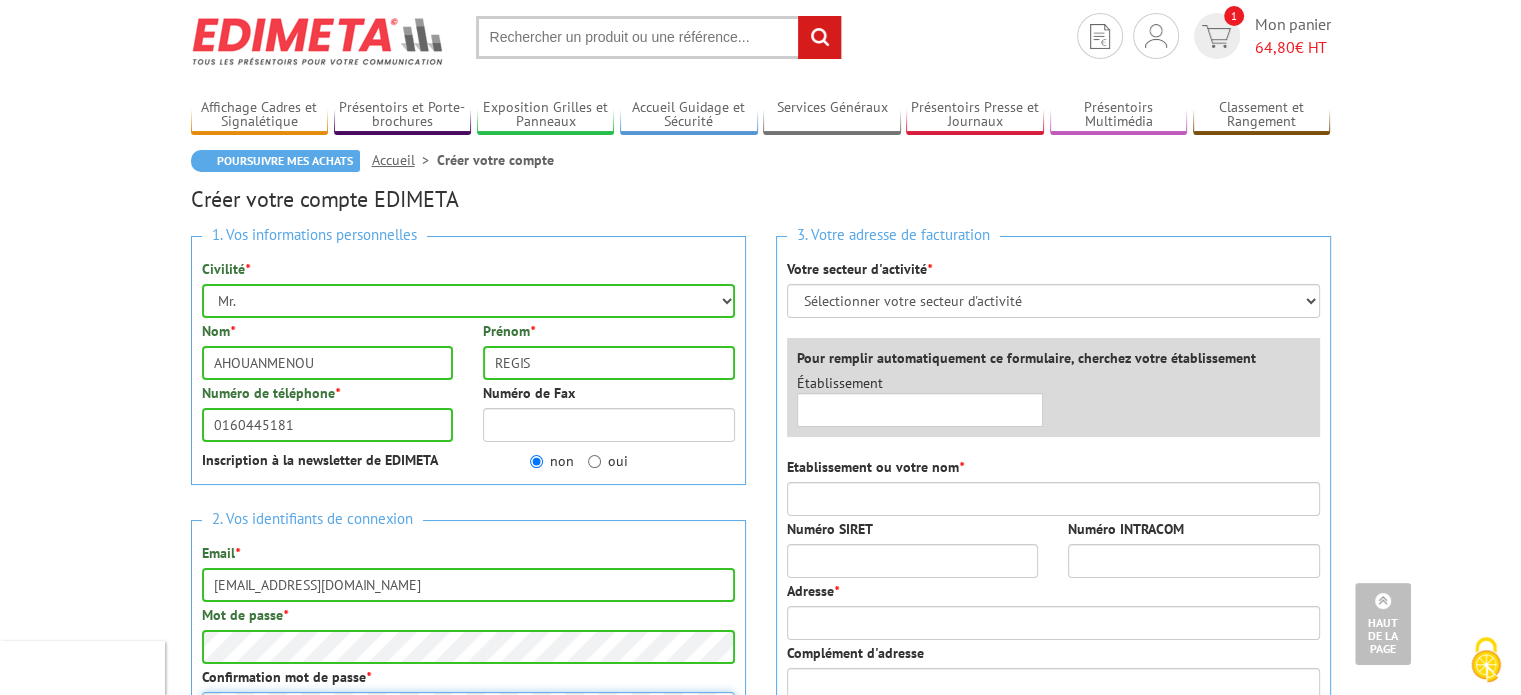 scroll, scrollTop: 0, scrollLeft: 0, axis: both 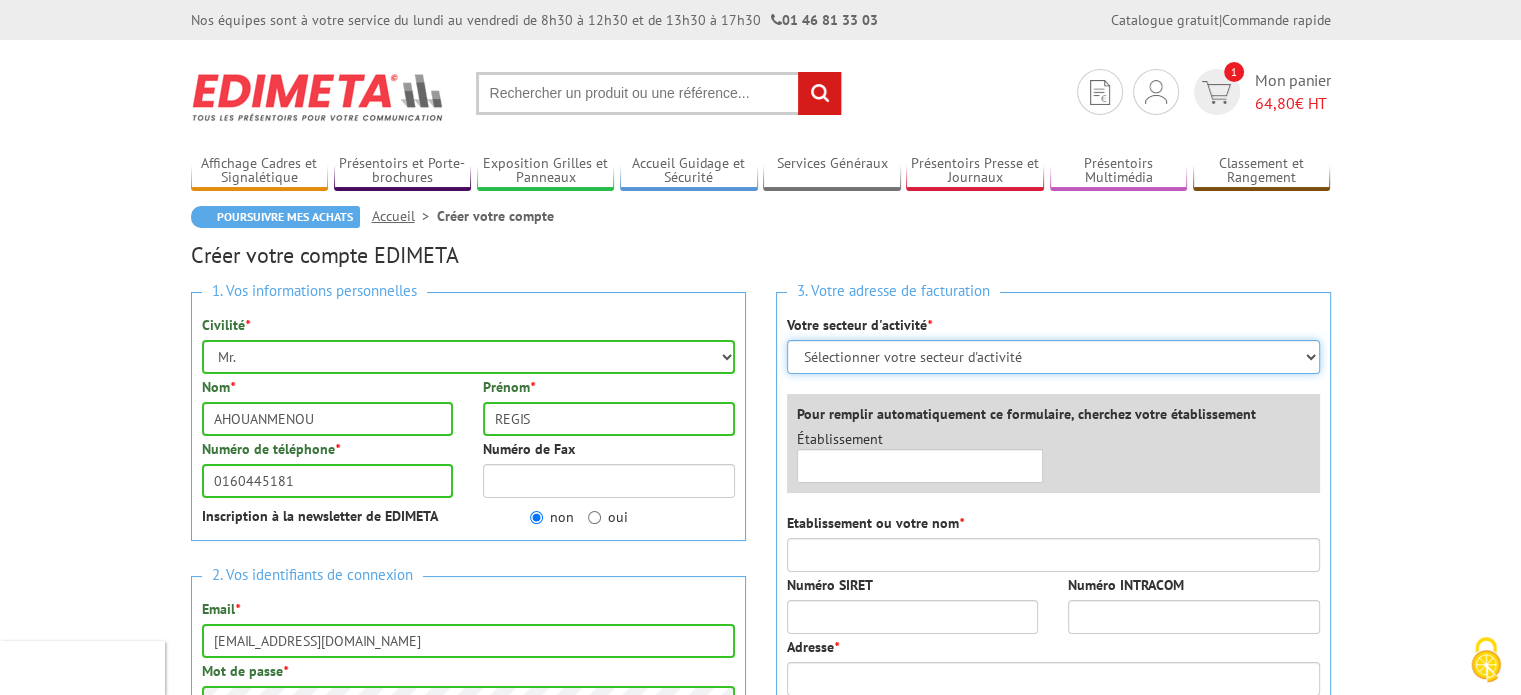 click on "Sélectionner votre secteur d'activité
Administrations et collectivités
Magasins et commerces
Entreprises du secteur privé
Comités d'entreprises" at bounding box center (1053, 357) 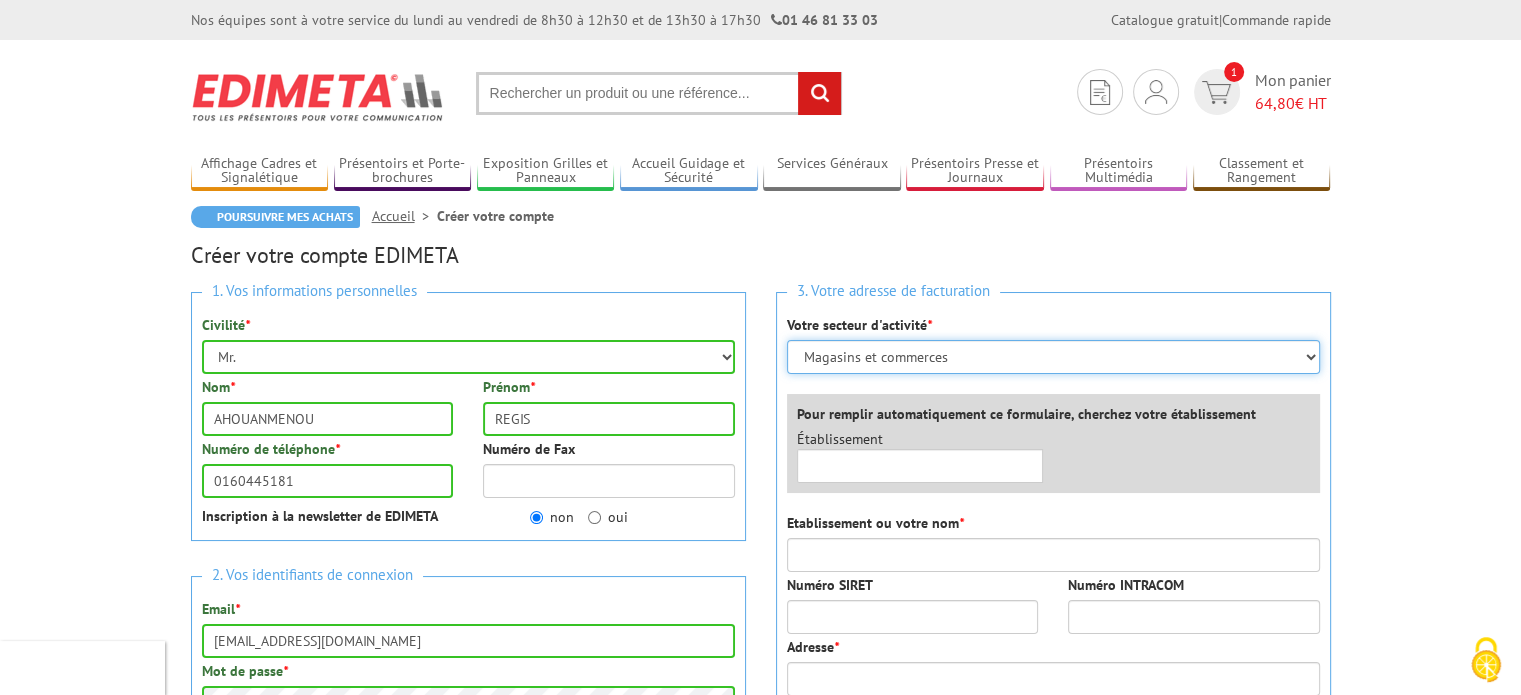 click on "Sélectionner votre secteur d'activité
Administrations et collectivités
Magasins et commerces
Entreprises du secteur privé
Comités d'entreprises" at bounding box center [1053, 357] 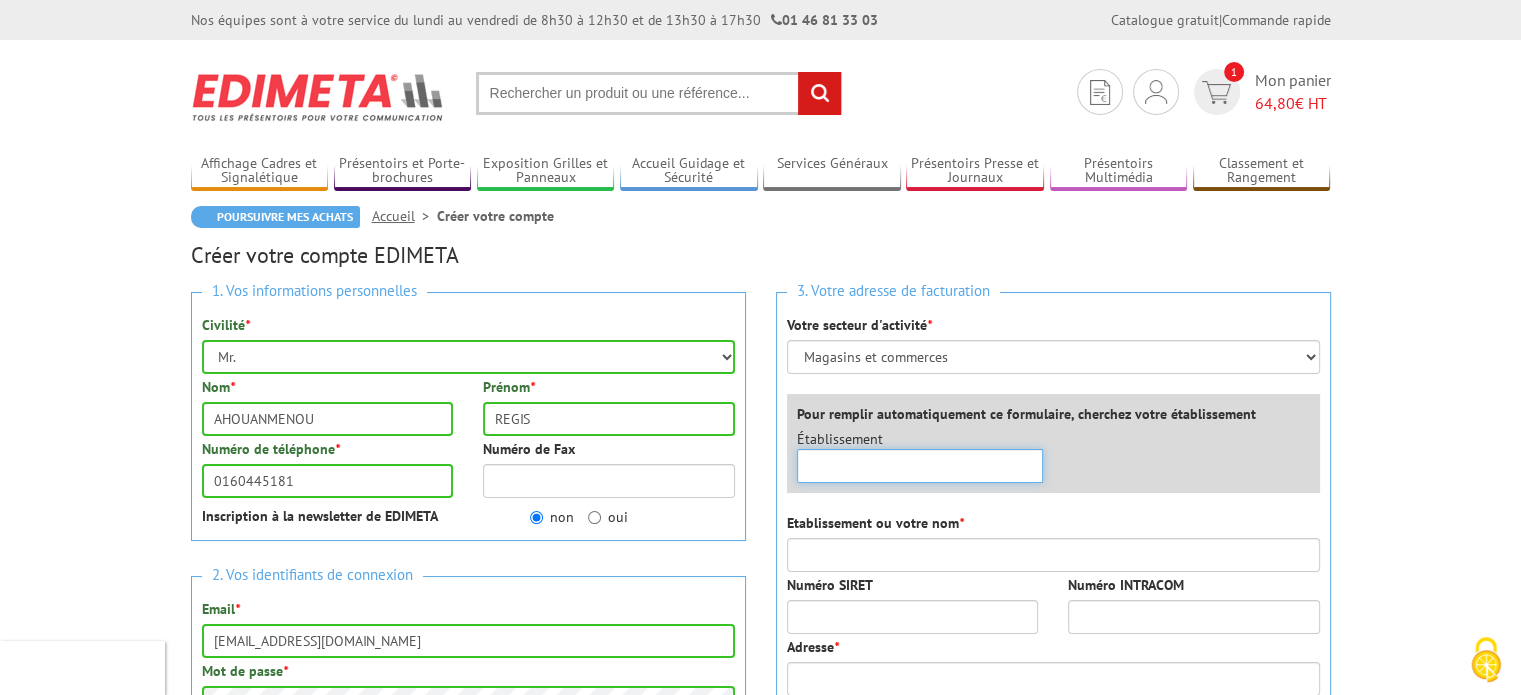 click at bounding box center [920, 466] 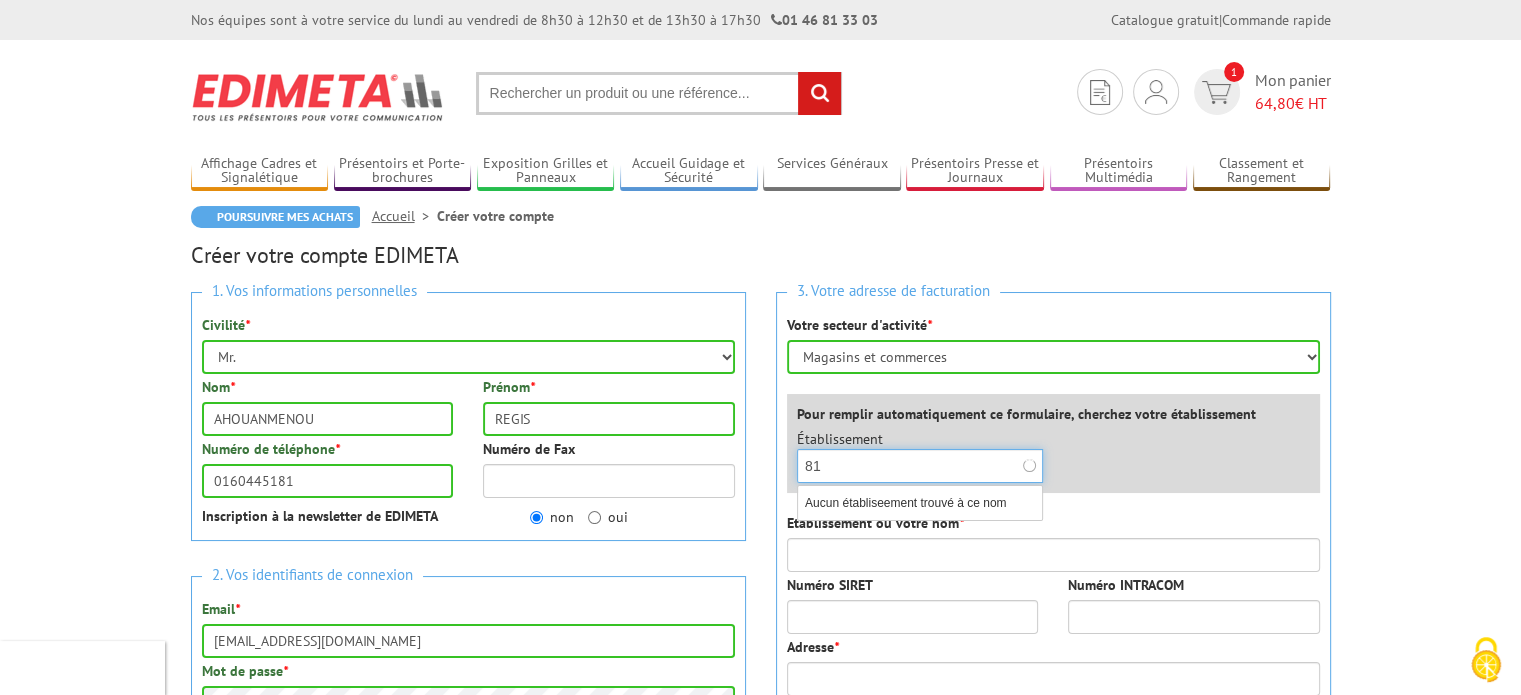 type on "8" 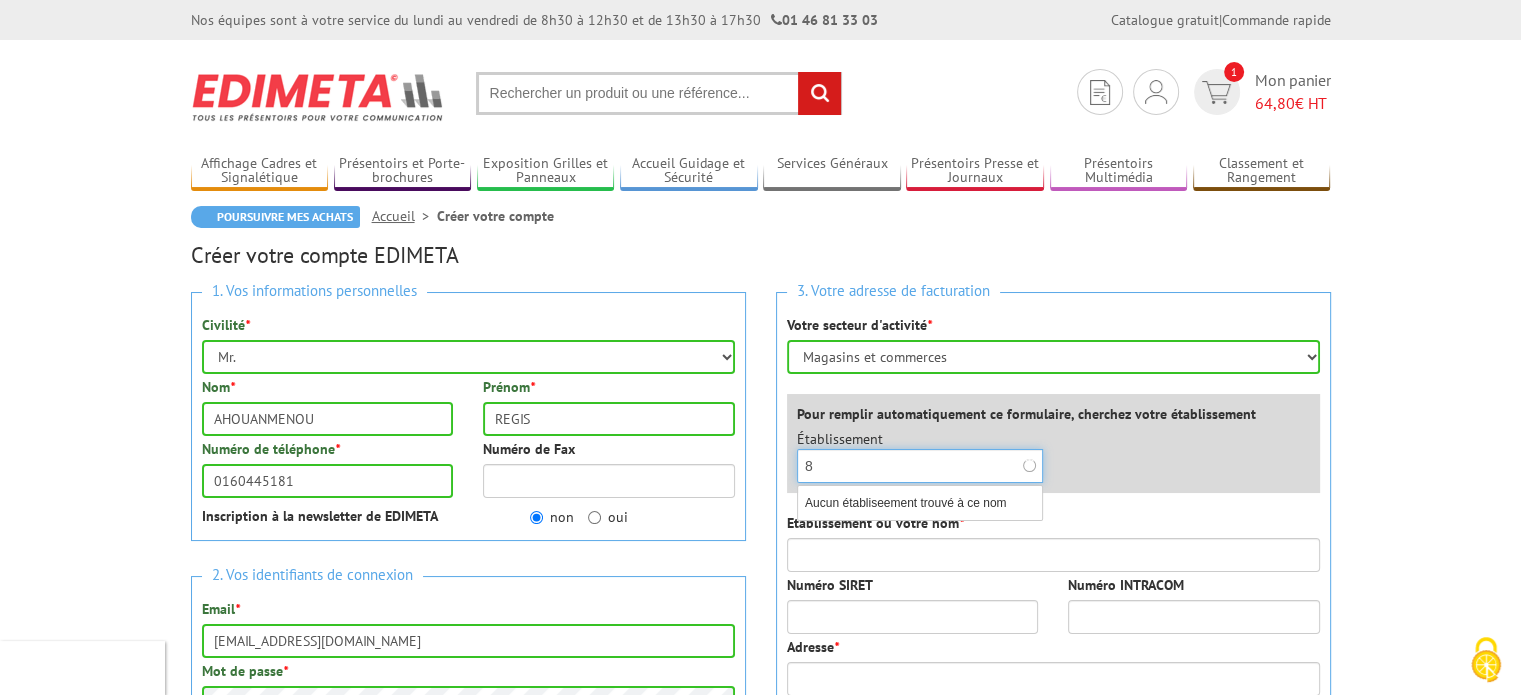 type 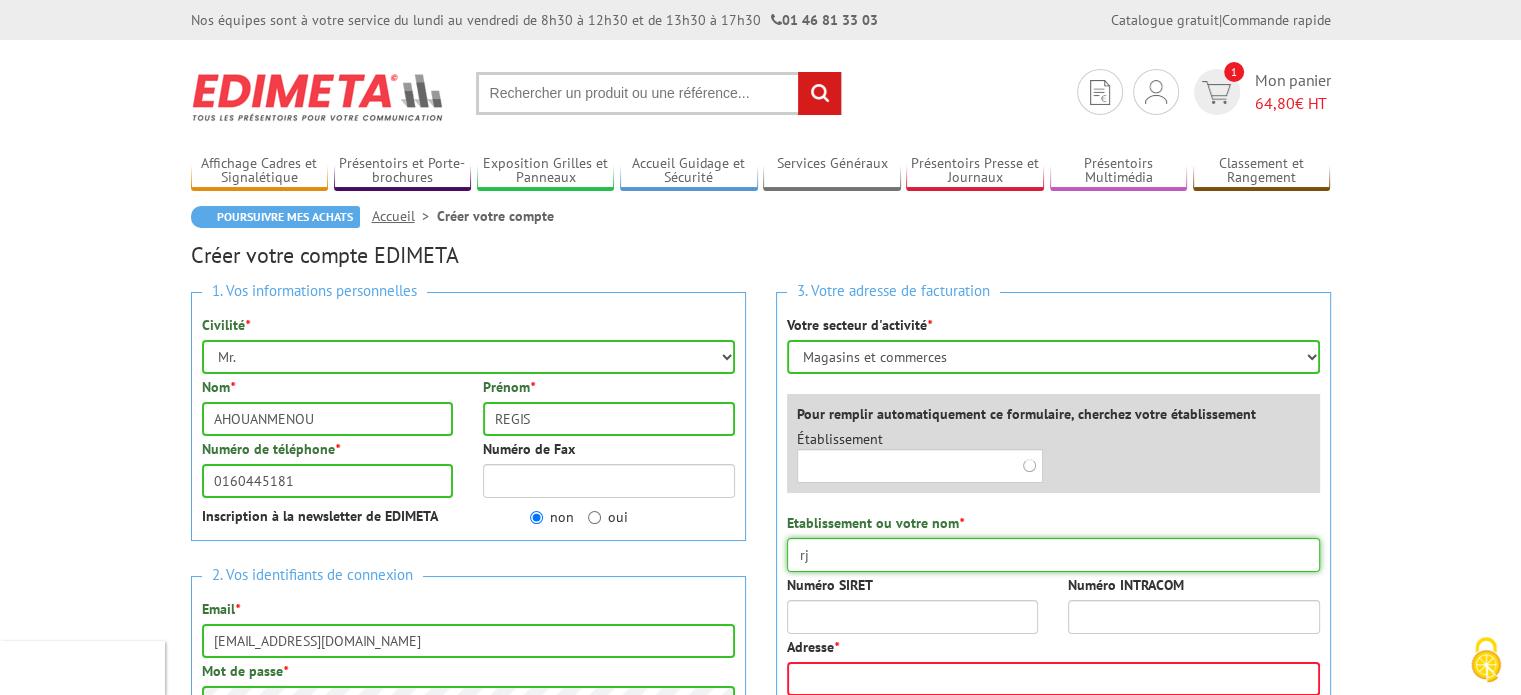 type on "r" 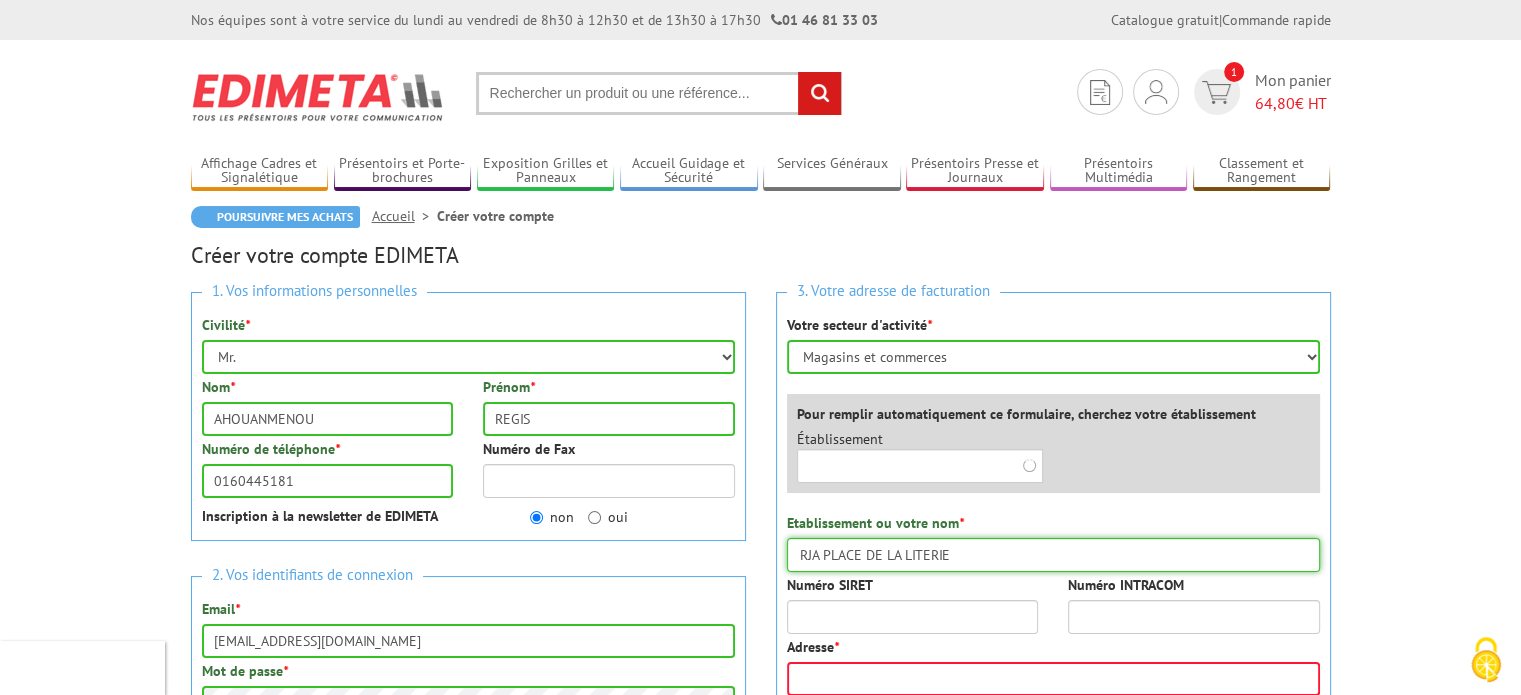 type on "RJA PLACE DE LA LITERIE" 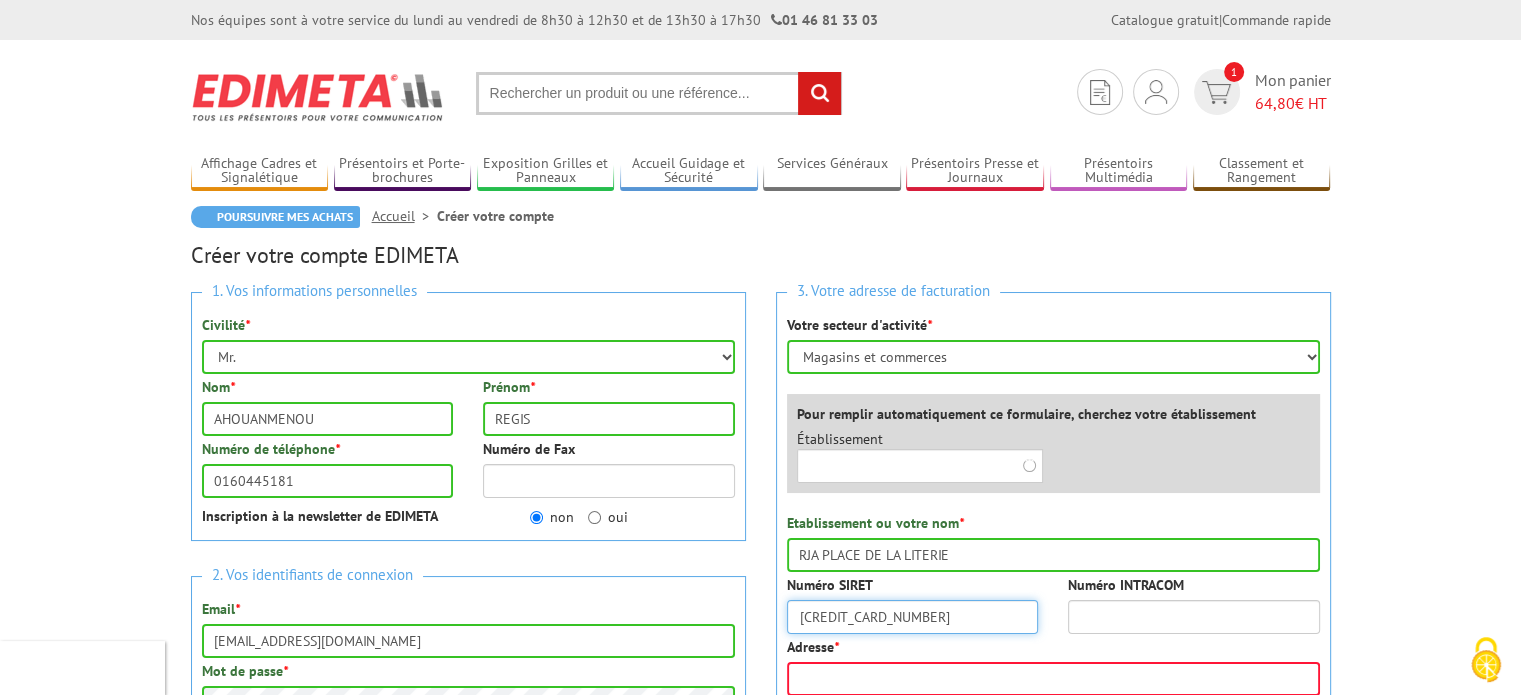 type on "81298843400013" 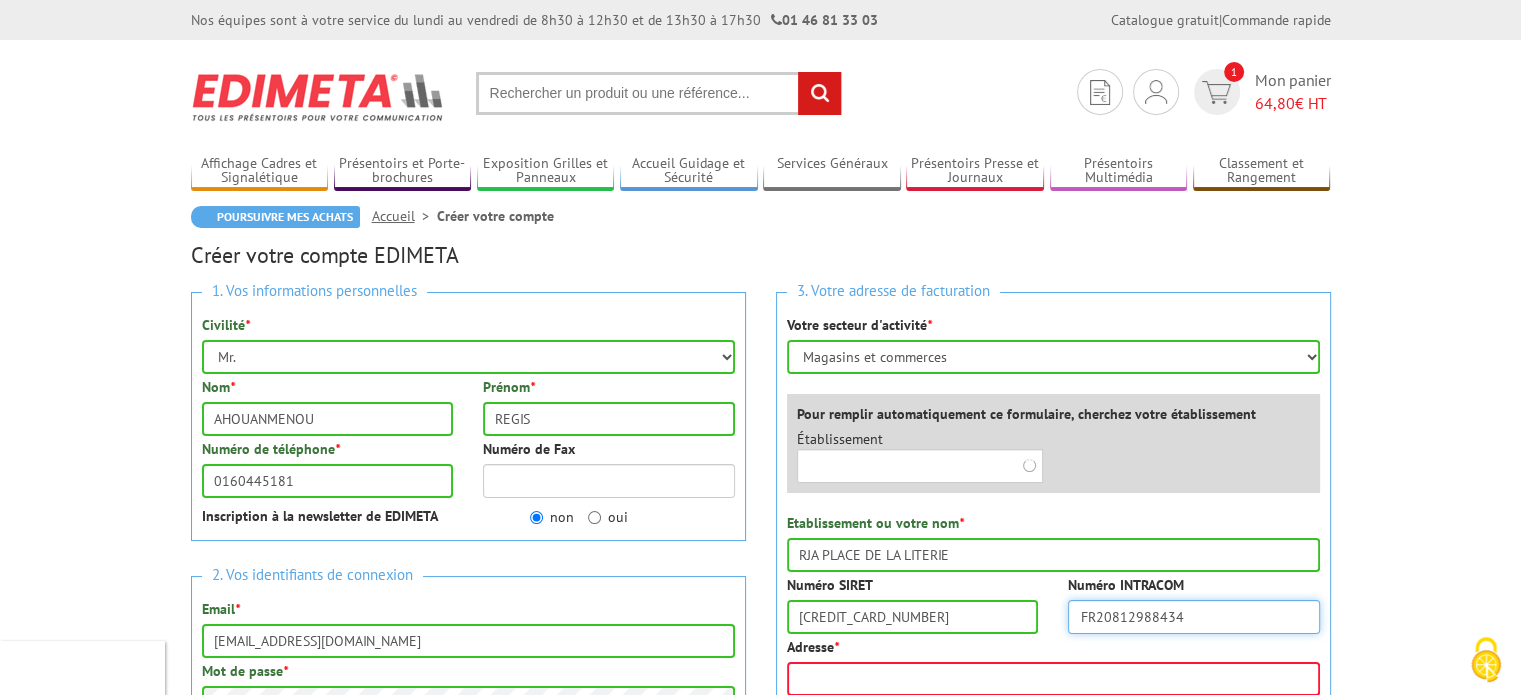 type on "FR20812988434" 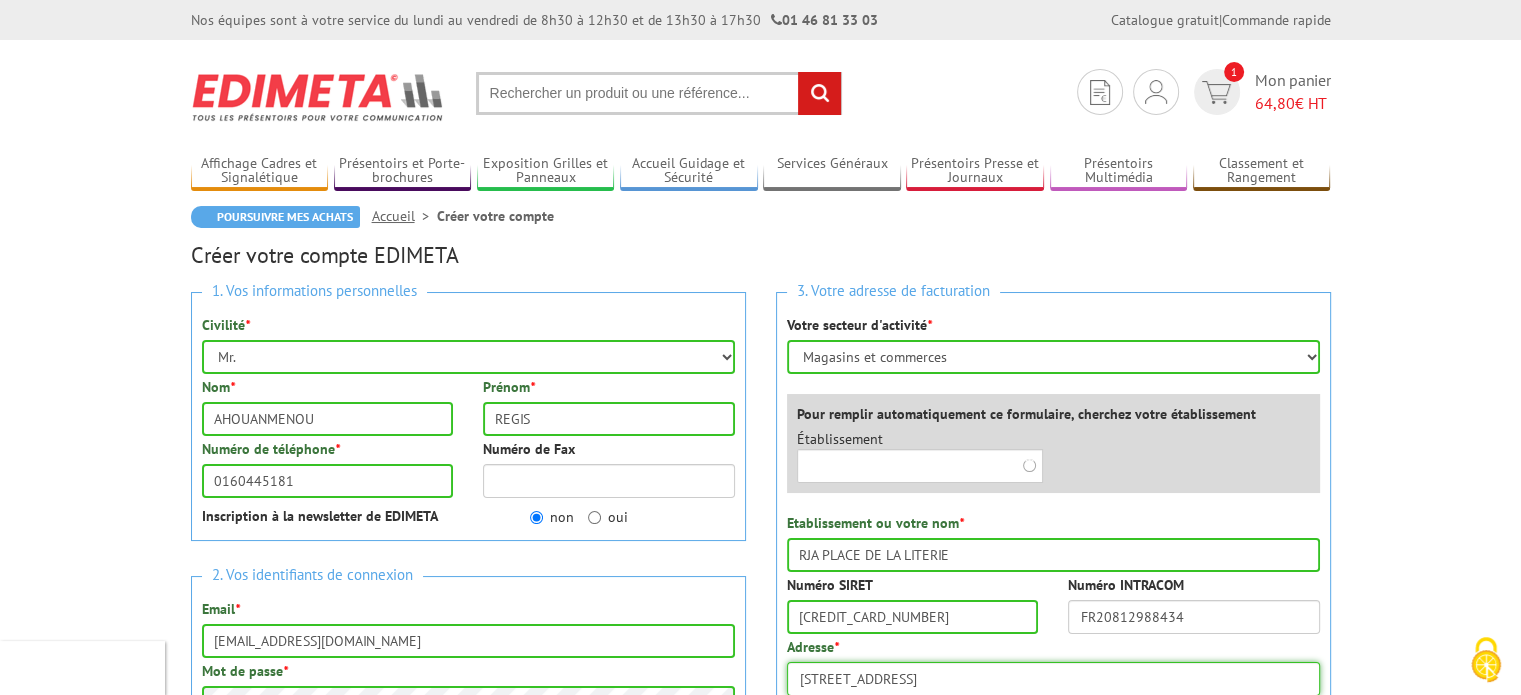 type on "150 ROUTE COTE DE LA JUSTICE" 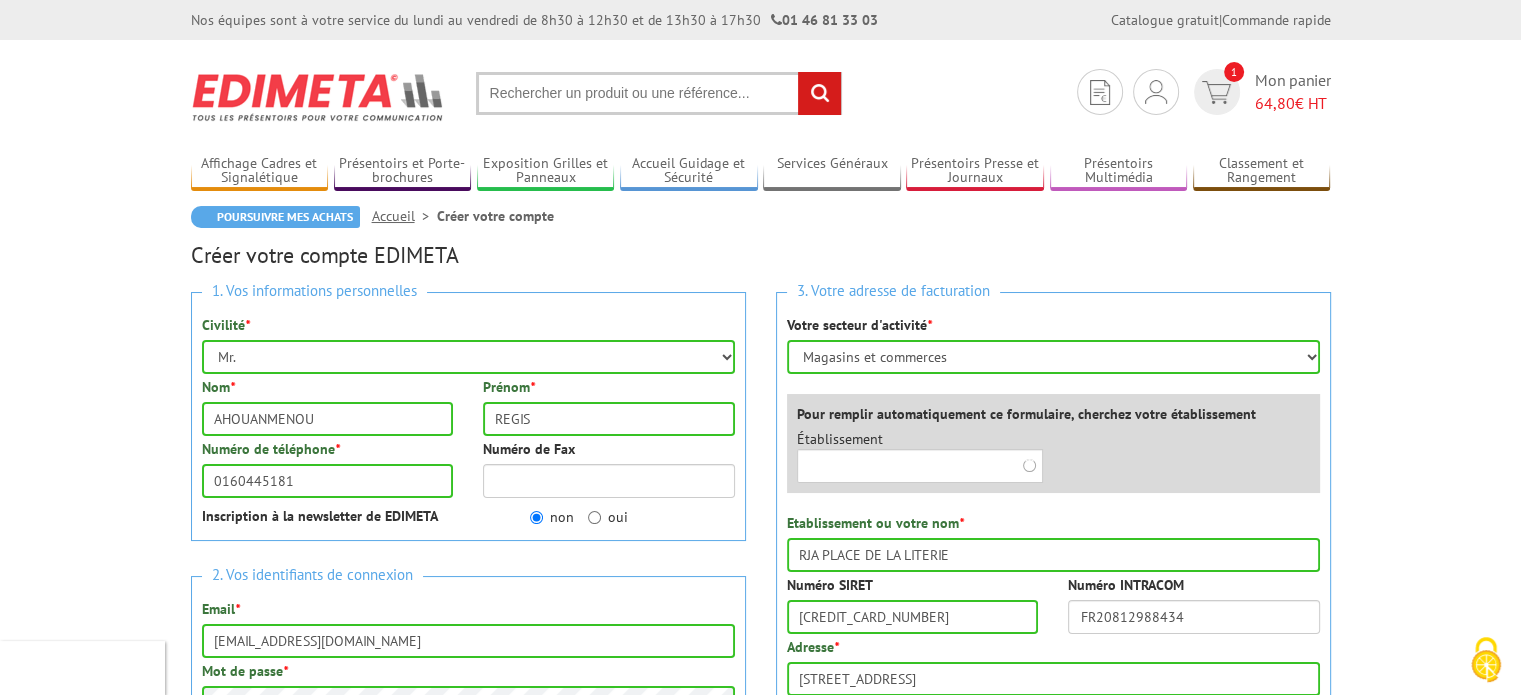 scroll, scrollTop: 392, scrollLeft: 0, axis: vertical 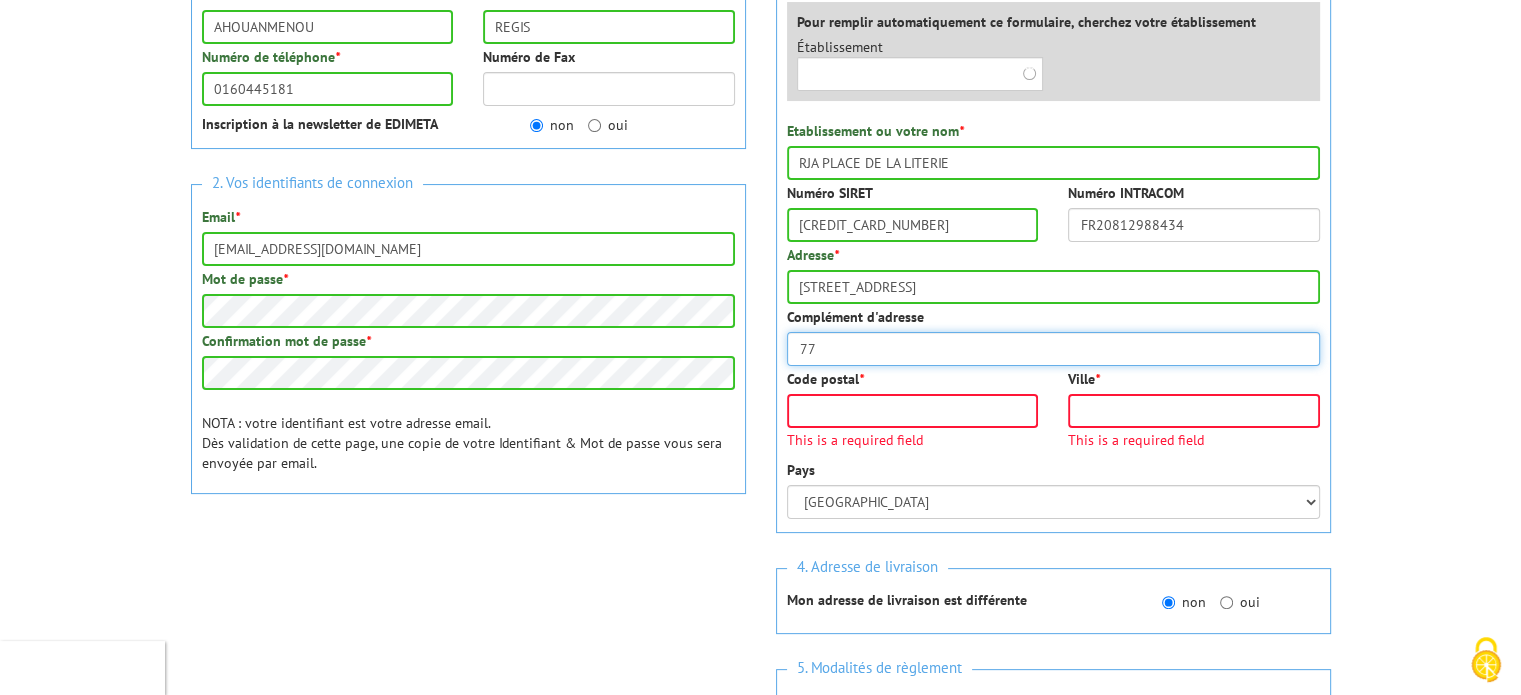 type on "7" 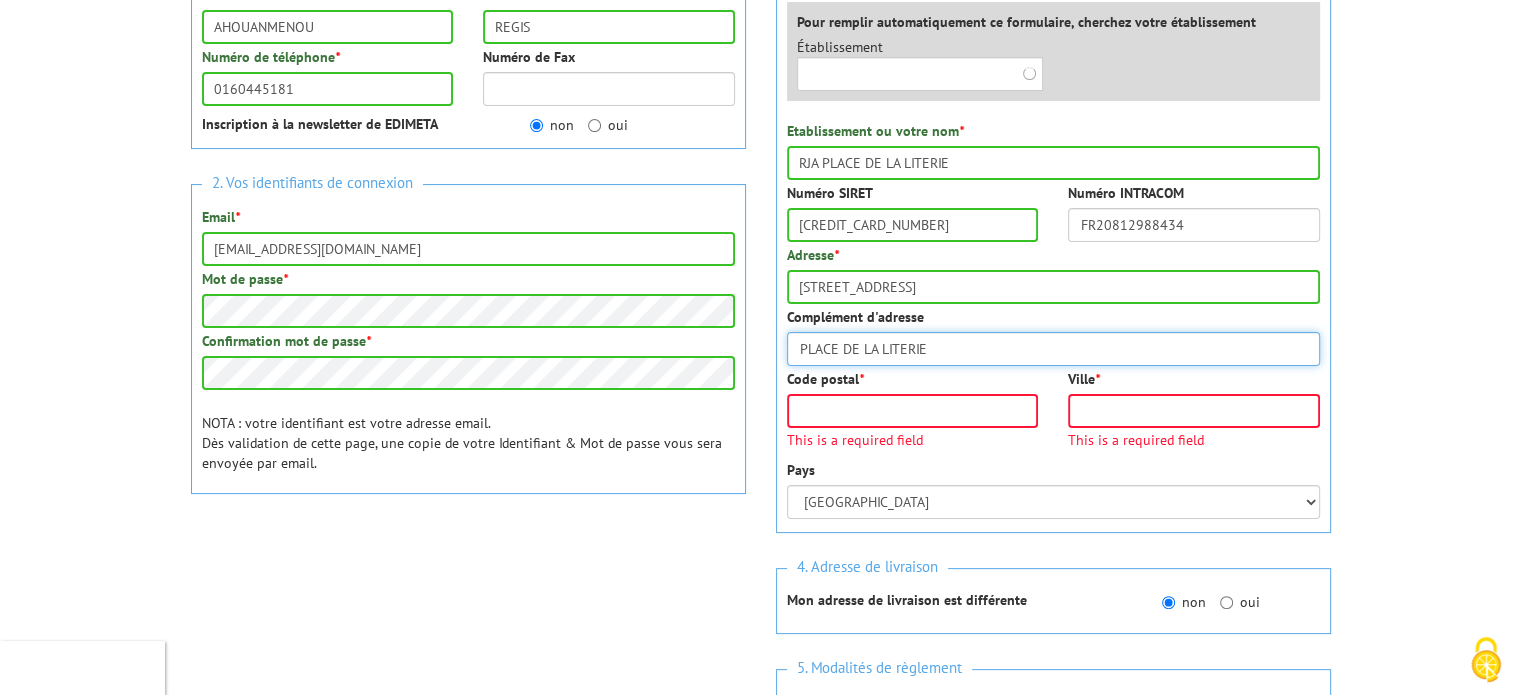 type on "PLACE DE LA LITERIE" 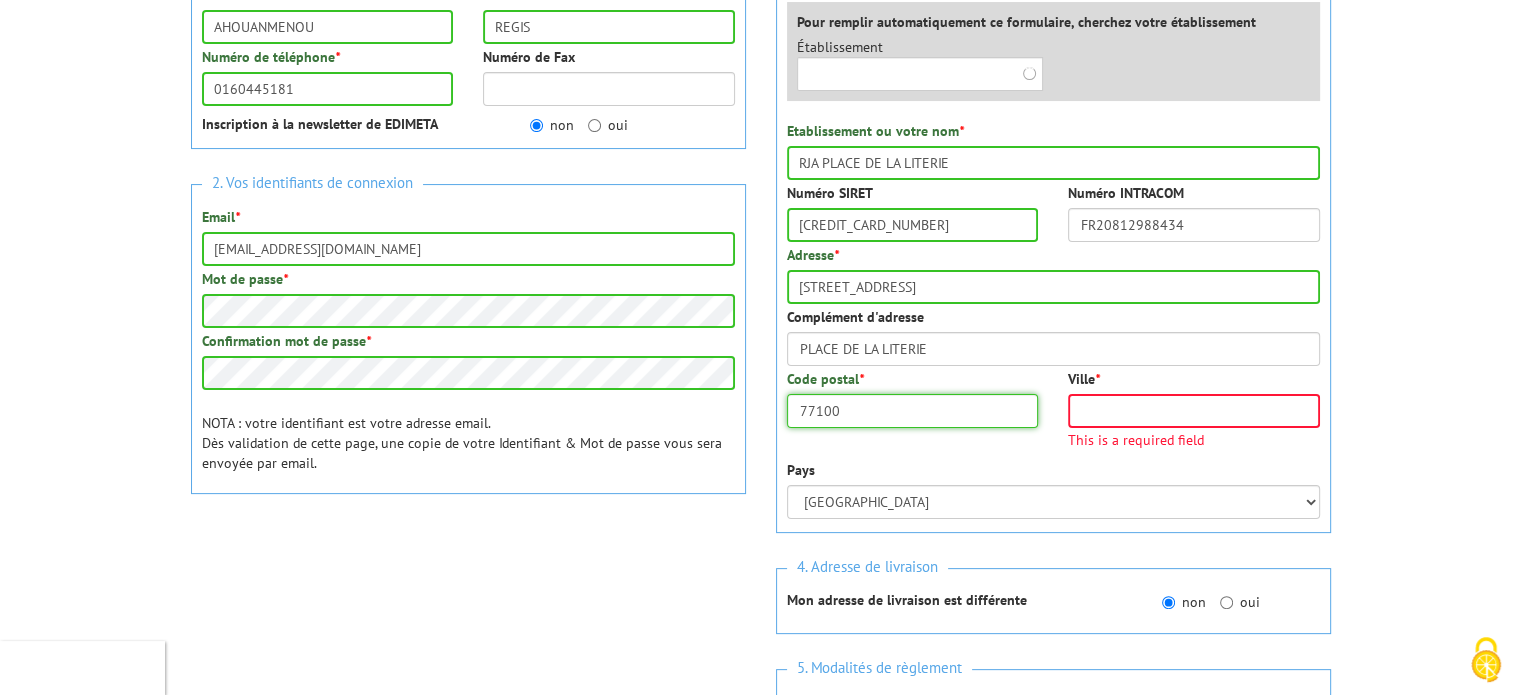 type on "77100" 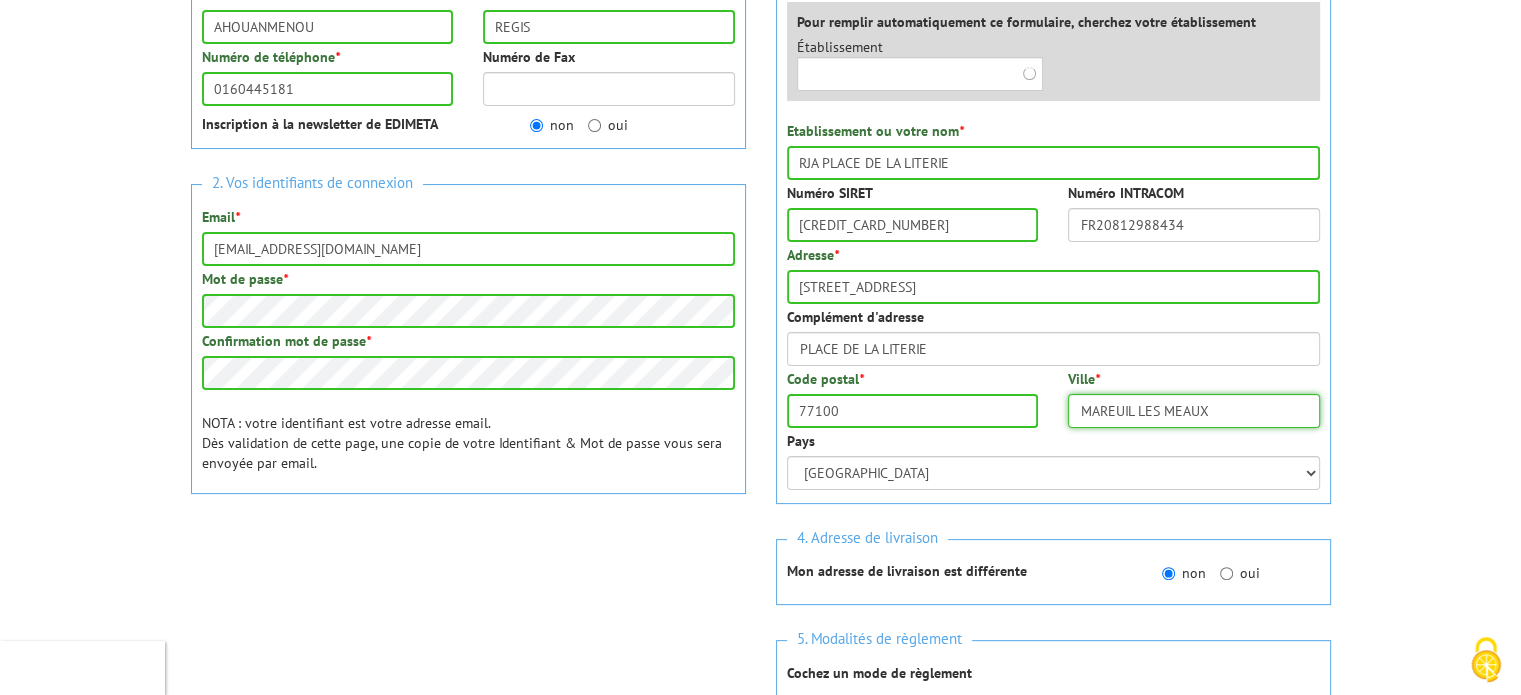 type on "MAREUIL LES MEAUX" 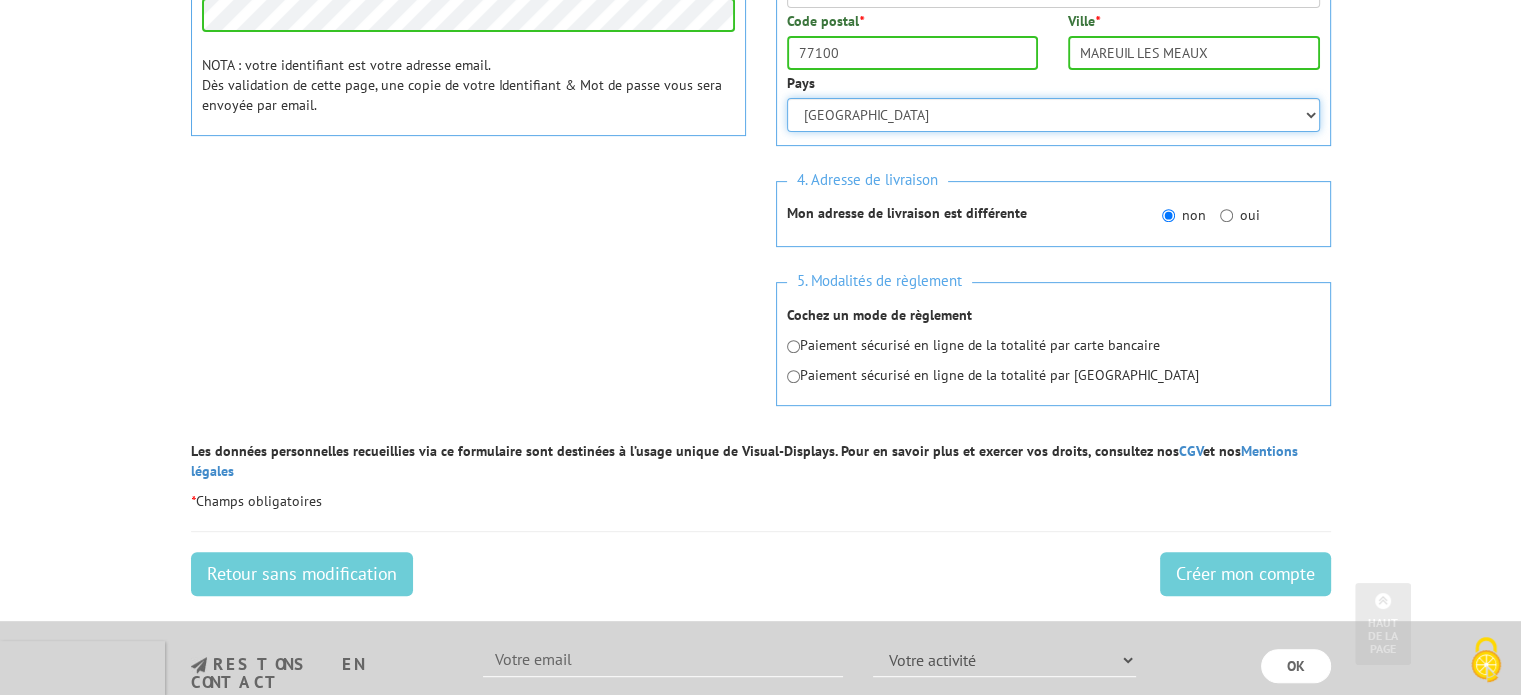 scroll, scrollTop: 784, scrollLeft: 0, axis: vertical 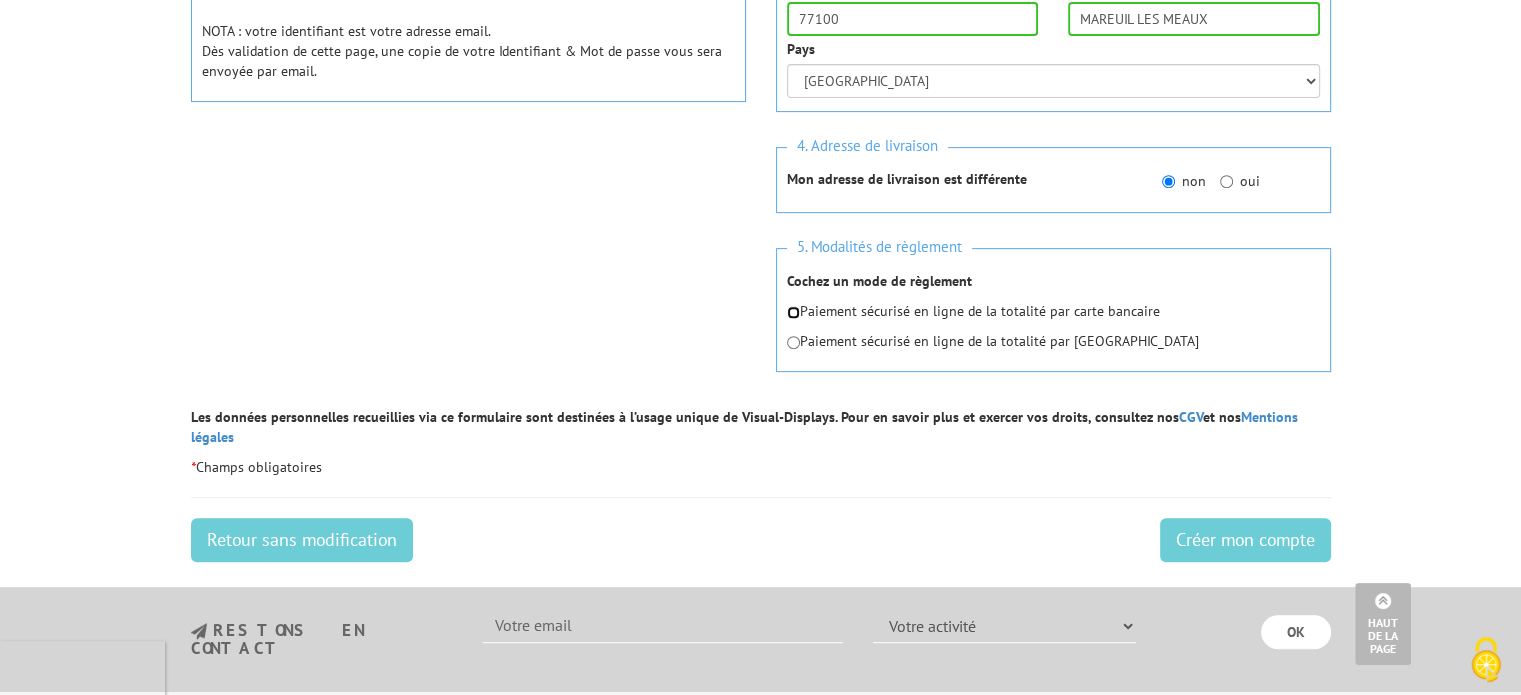 click at bounding box center [793, 312] 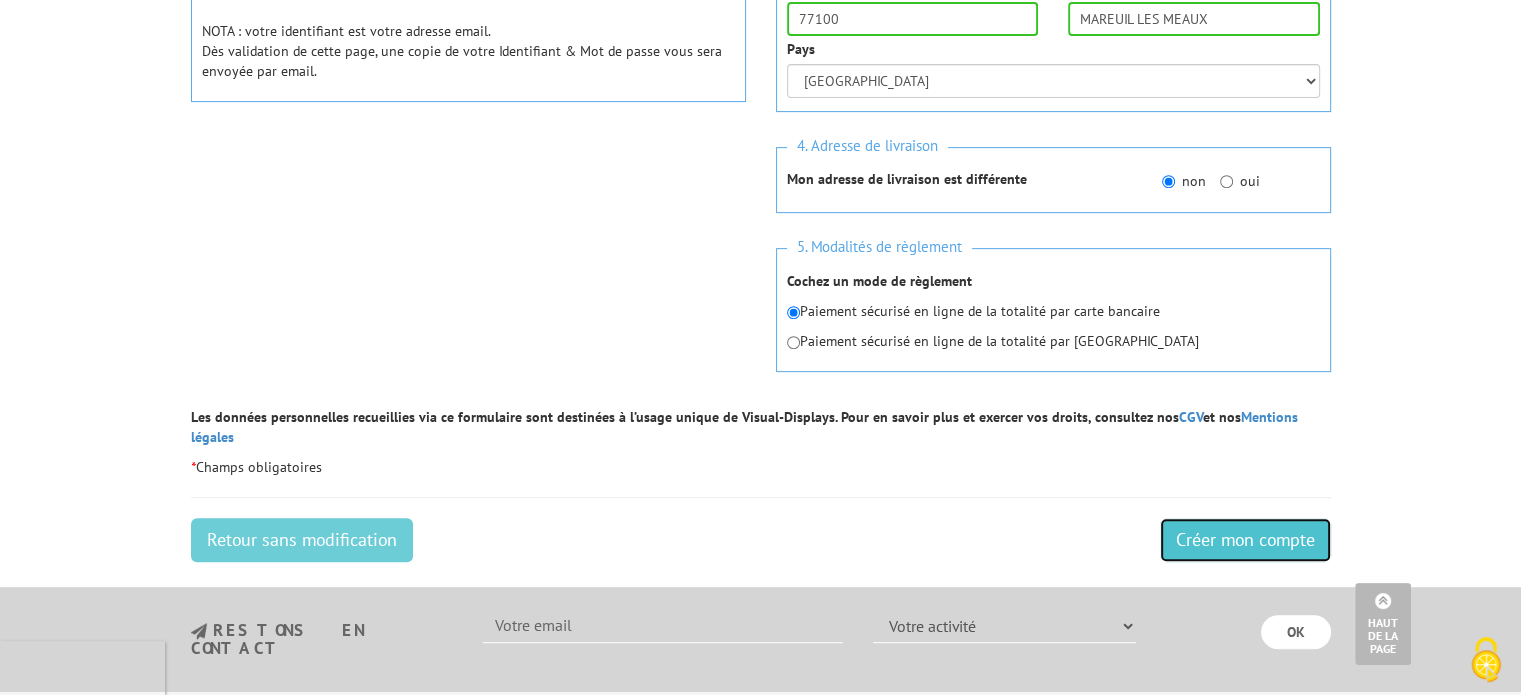 click on "Créer mon compte" at bounding box center [1245, 540] 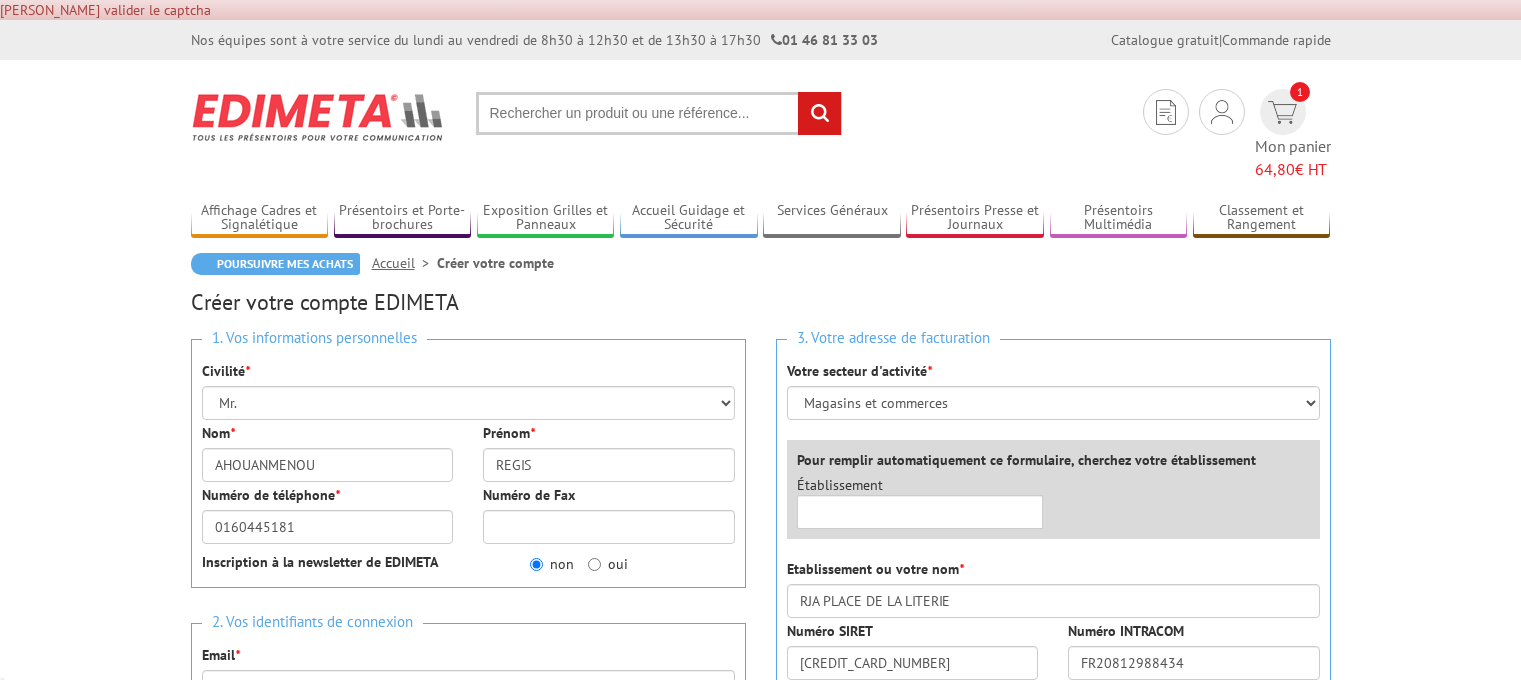 scroll, scrollTop: 0, scrollLeft: 0, axis: both 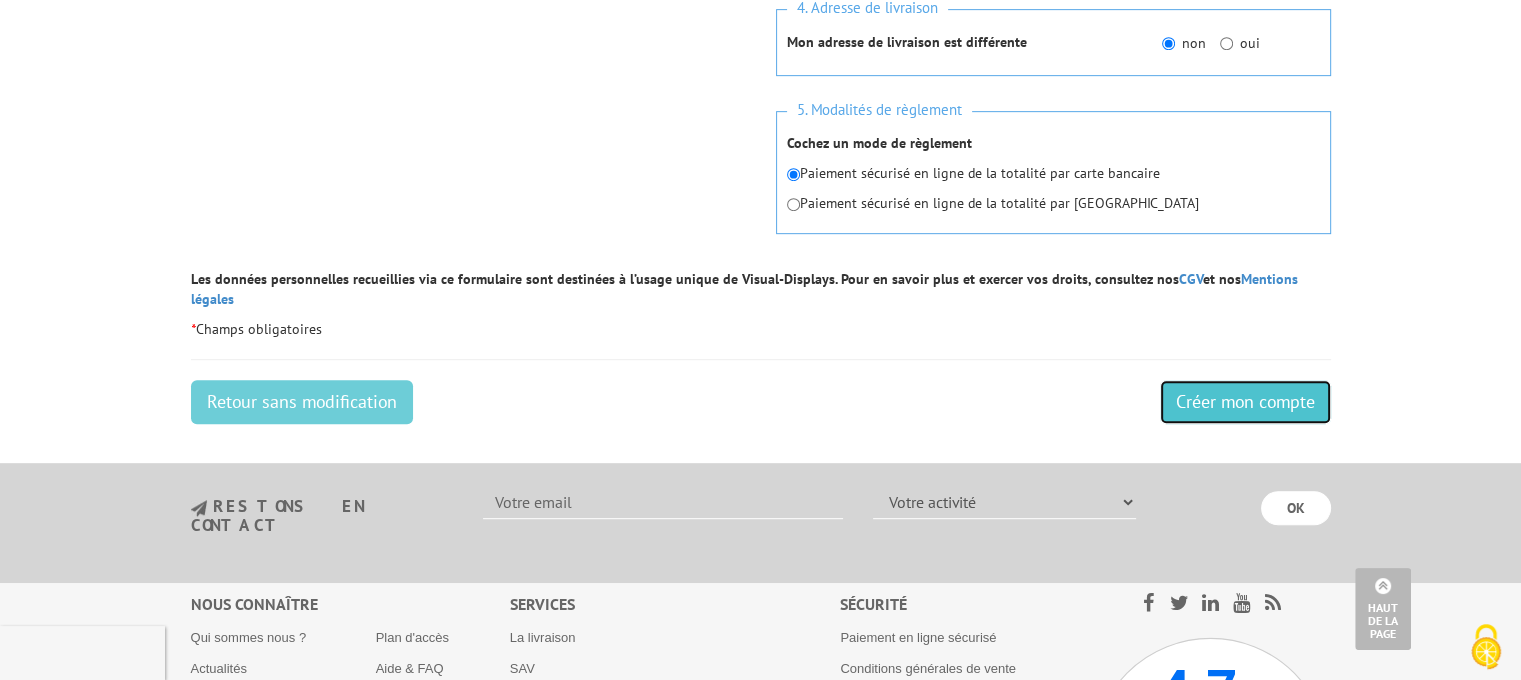 click on "Créer mon compte" at bounding box center (1245, 402) 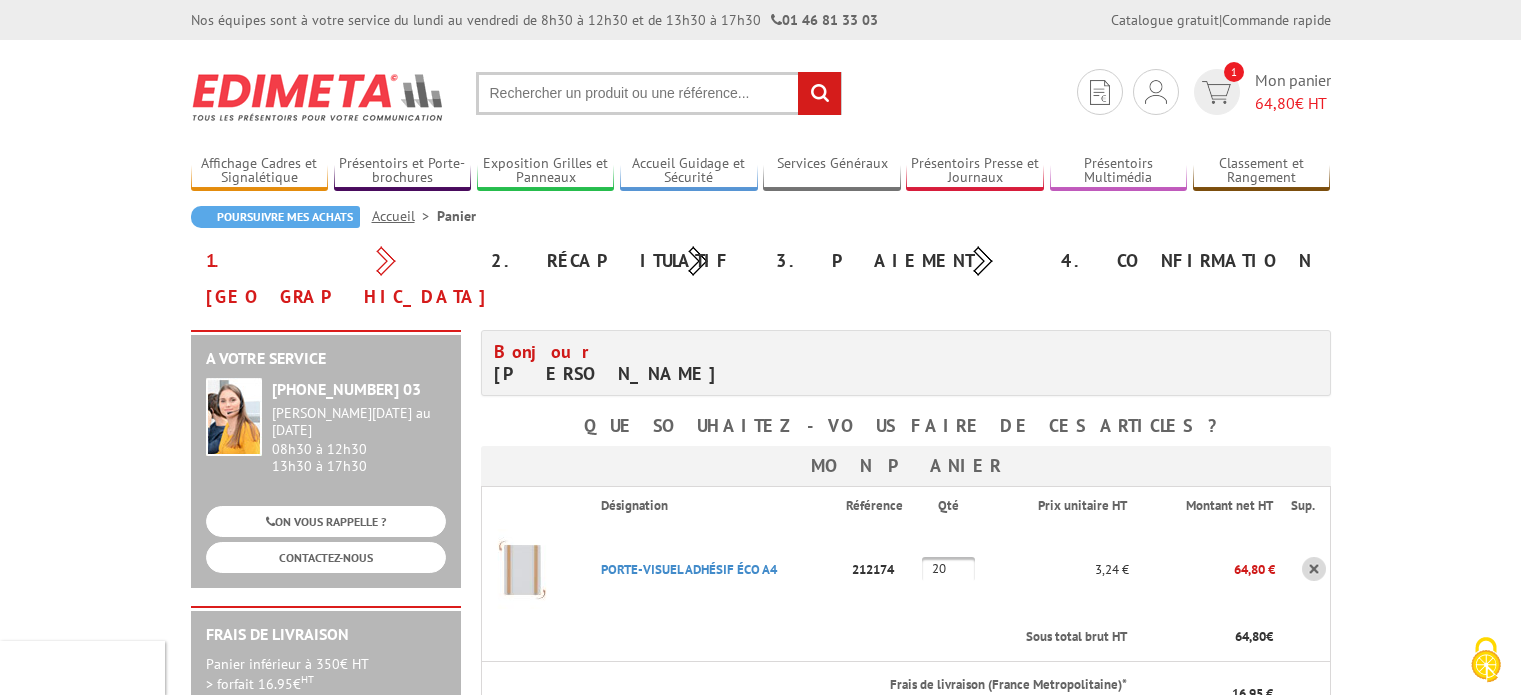 scroll, scrollTop: 0, scrollLeft: 0, axis: both 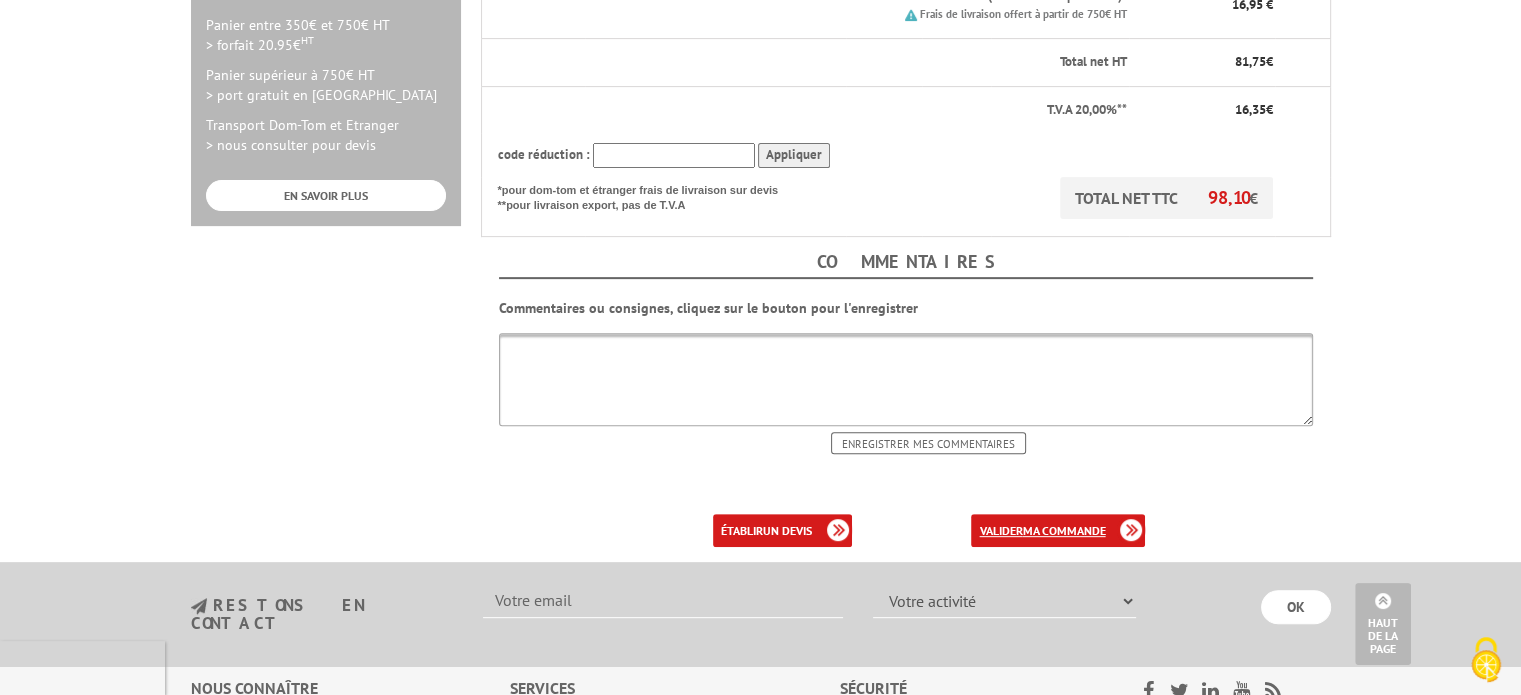 click on "valider  ma commande" at bounding box center [1058, 530] 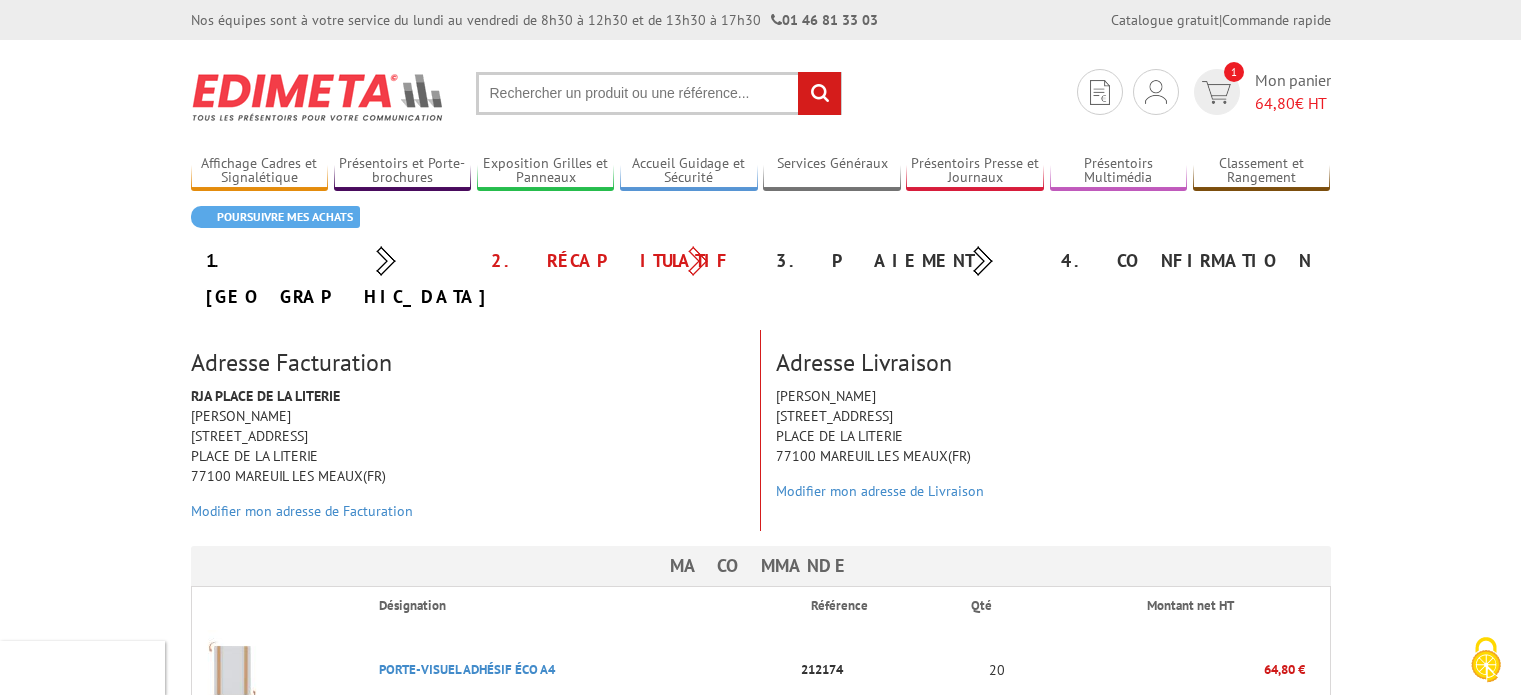 scroll, scrollTop: 0, scrollLeft: 0, axis: both 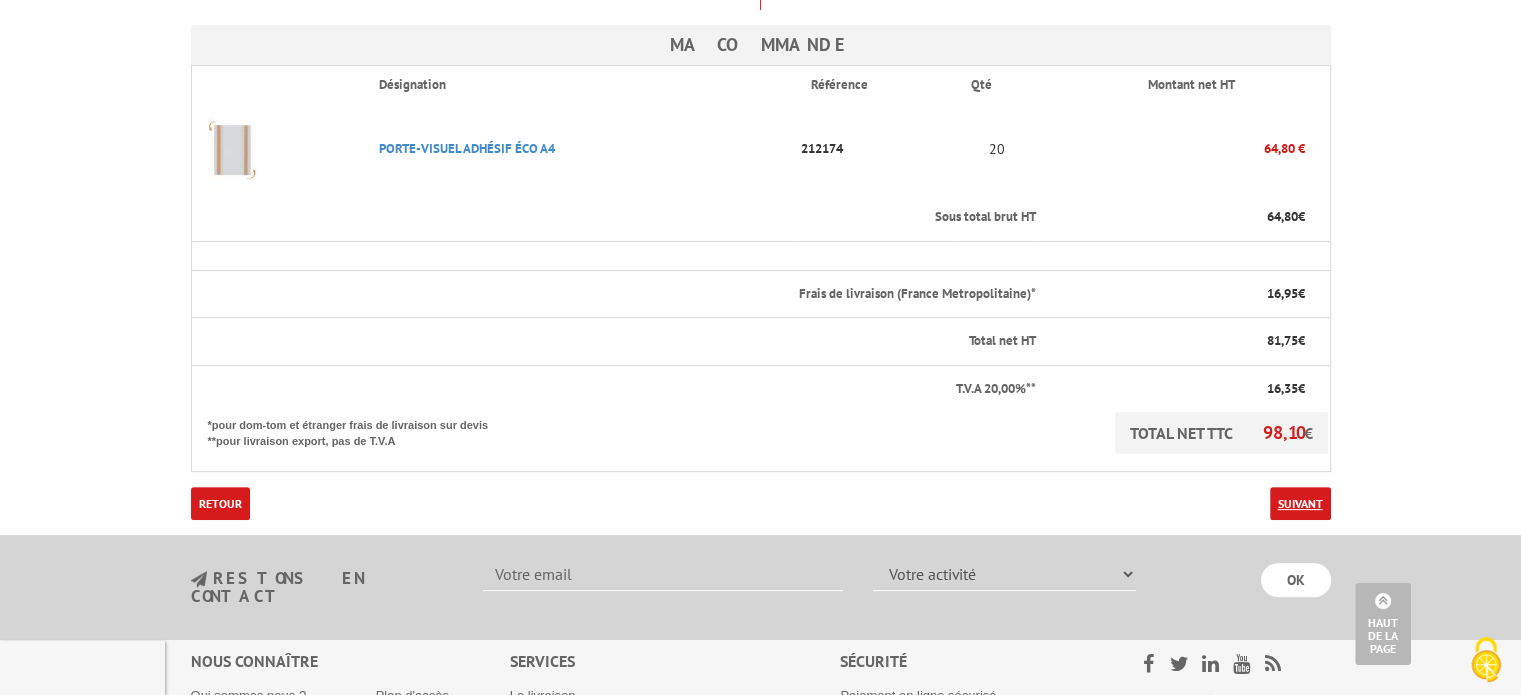 click on "Suivant" at bounding box center [1300, 503] 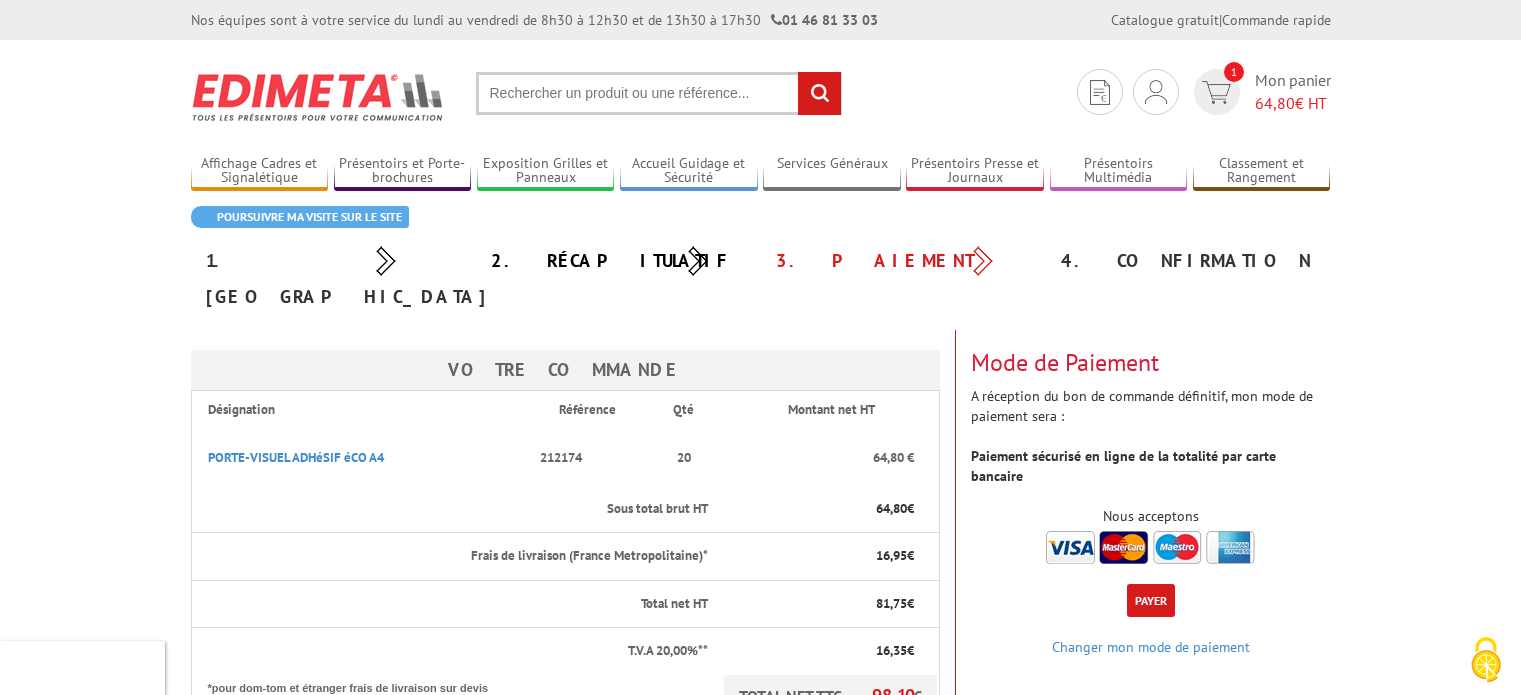 scroll, scrollTop: 0, scrollLeft: 0, axis: both 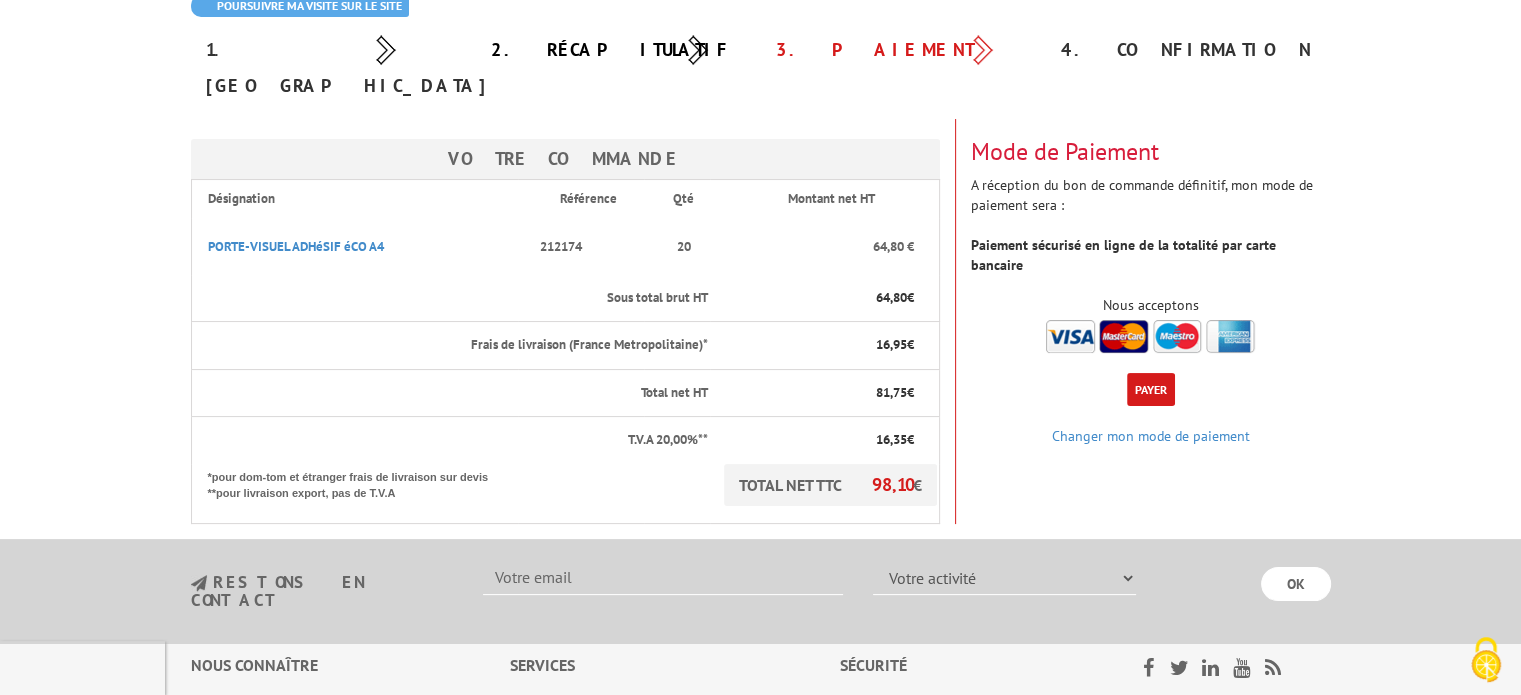 click on "Payer" at bounding box center [1151, 389] 